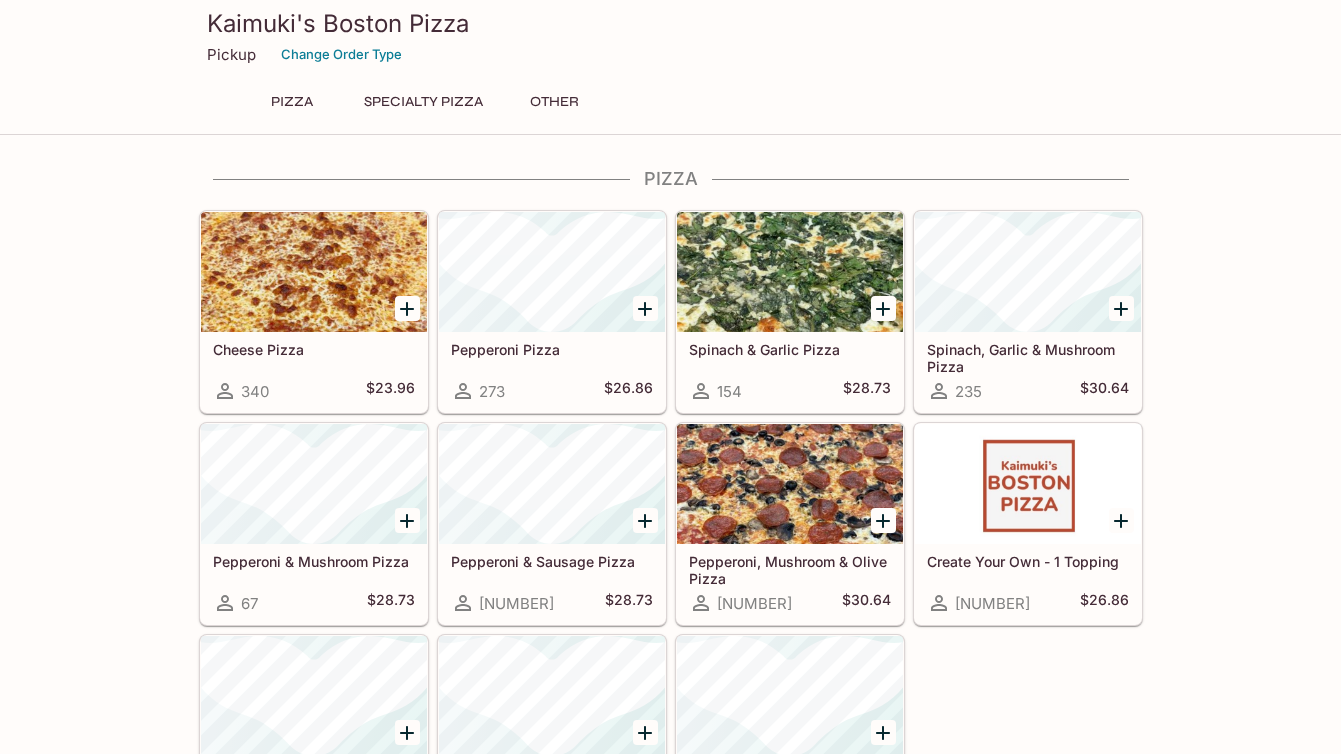 scroll, scrollTop: 0, scrollLeft: 0, axis: both 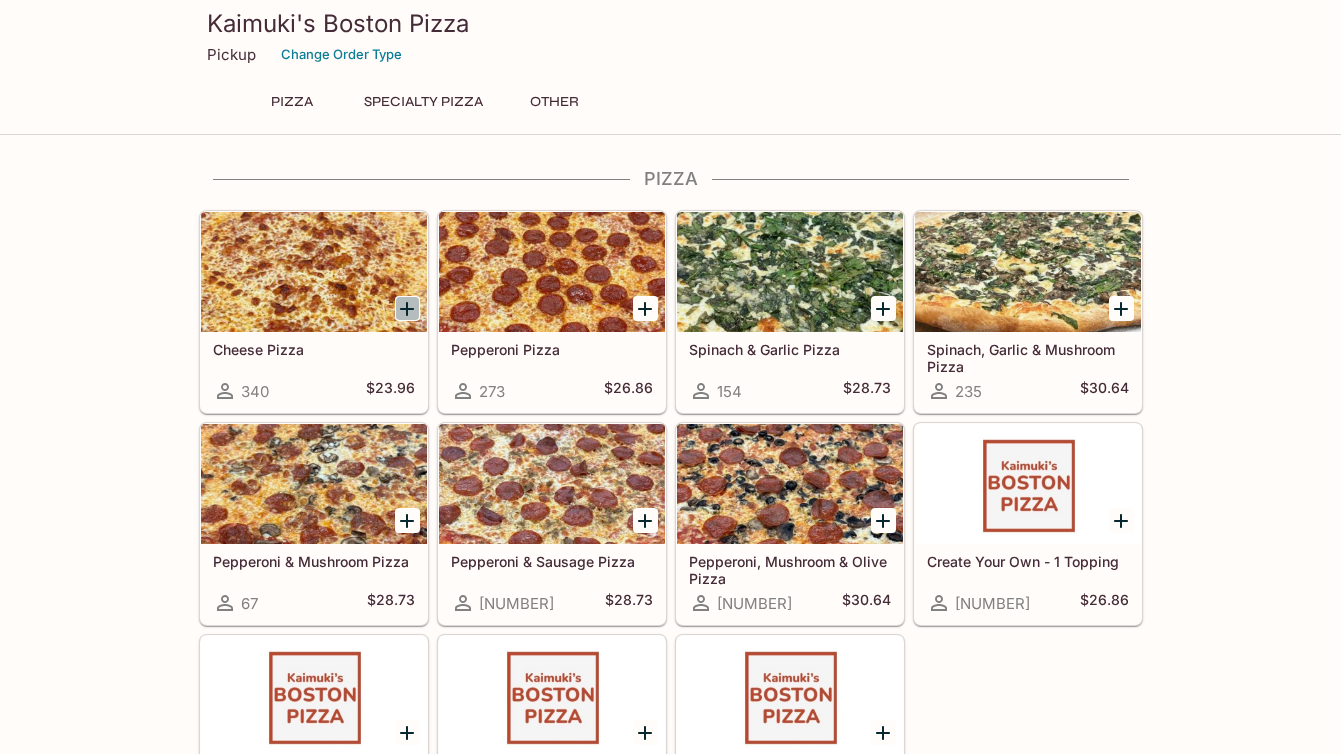 click 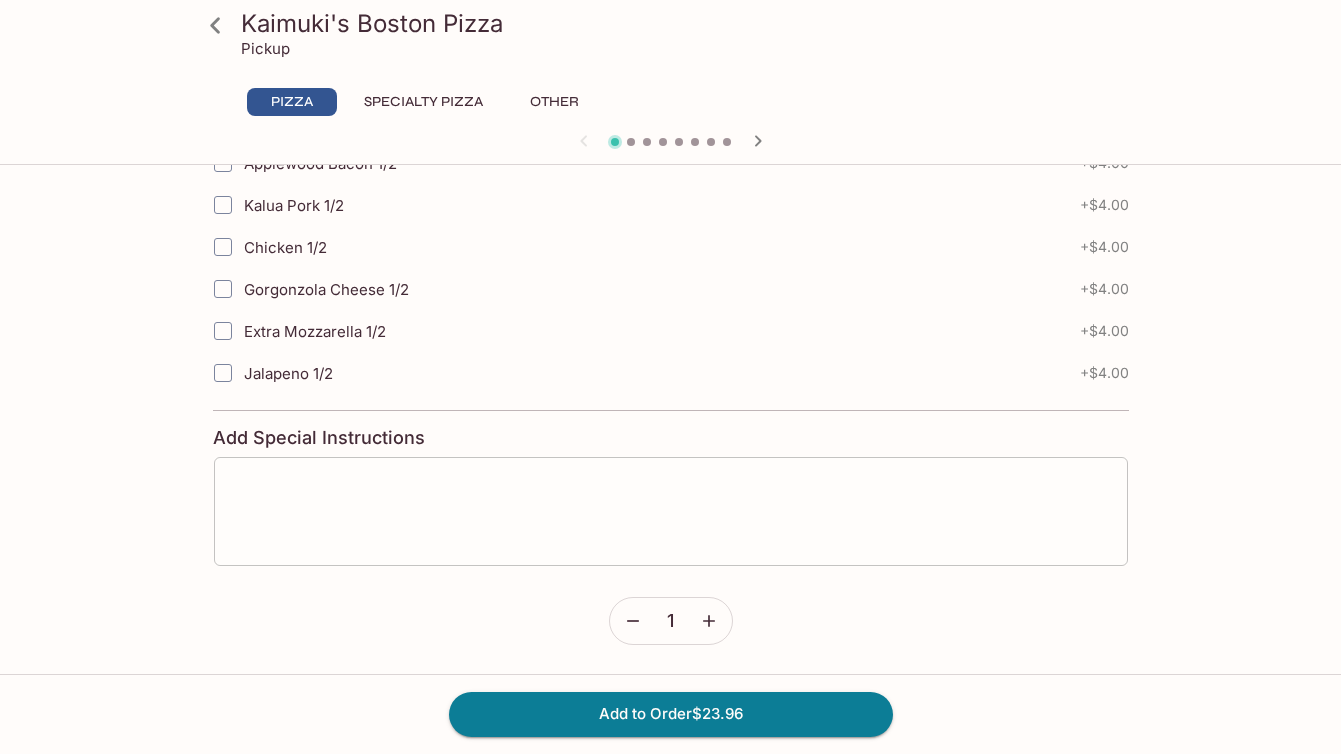 scroll, scrollTop: 1109, scrollLeft: 0, axis: vertical 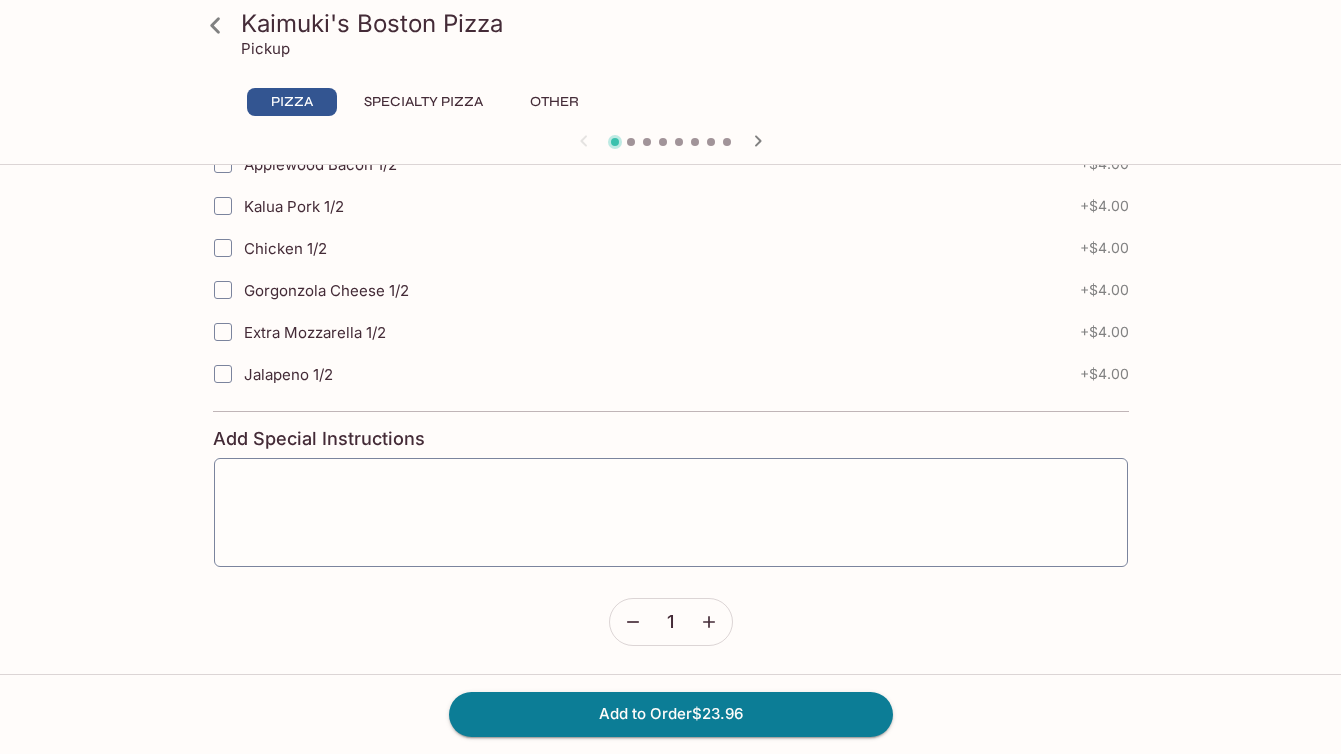 click 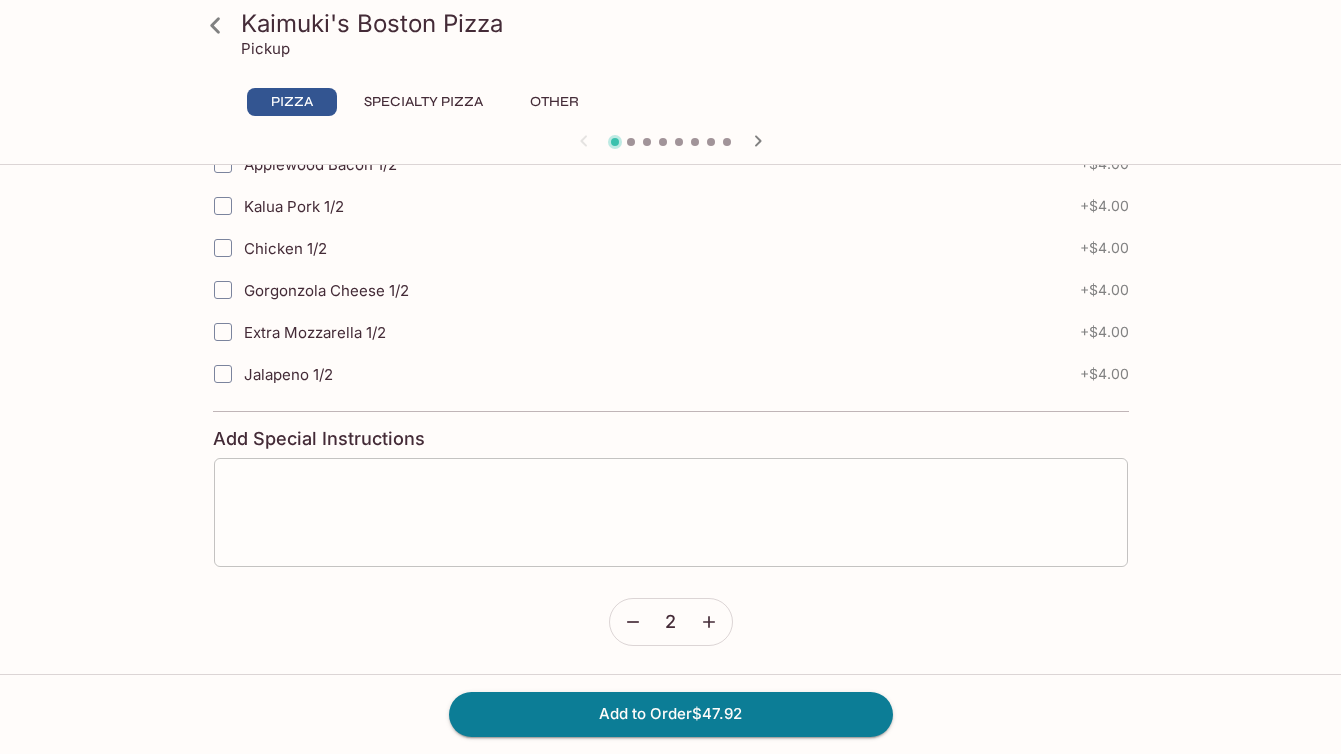 click at bounding box center [671, 512] 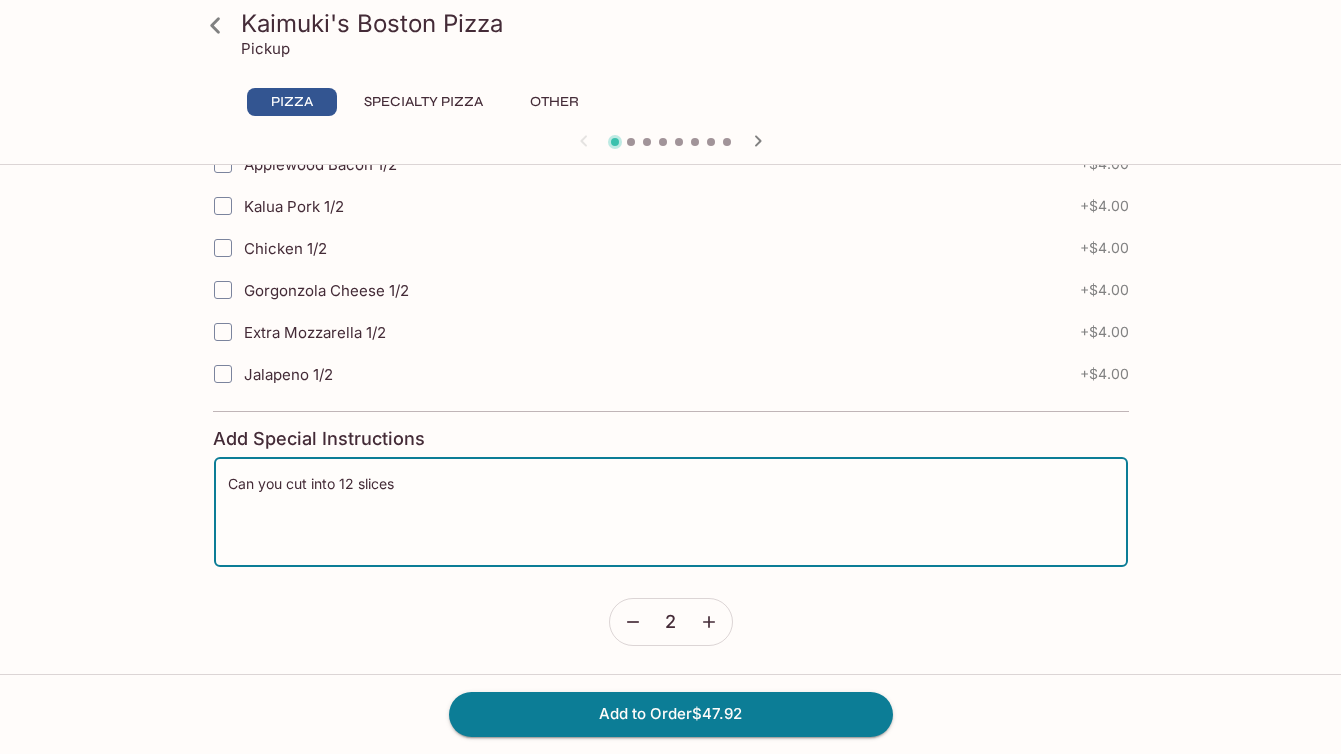 click on "Can you cut into 12 slices" at bounding box center (671, 512) 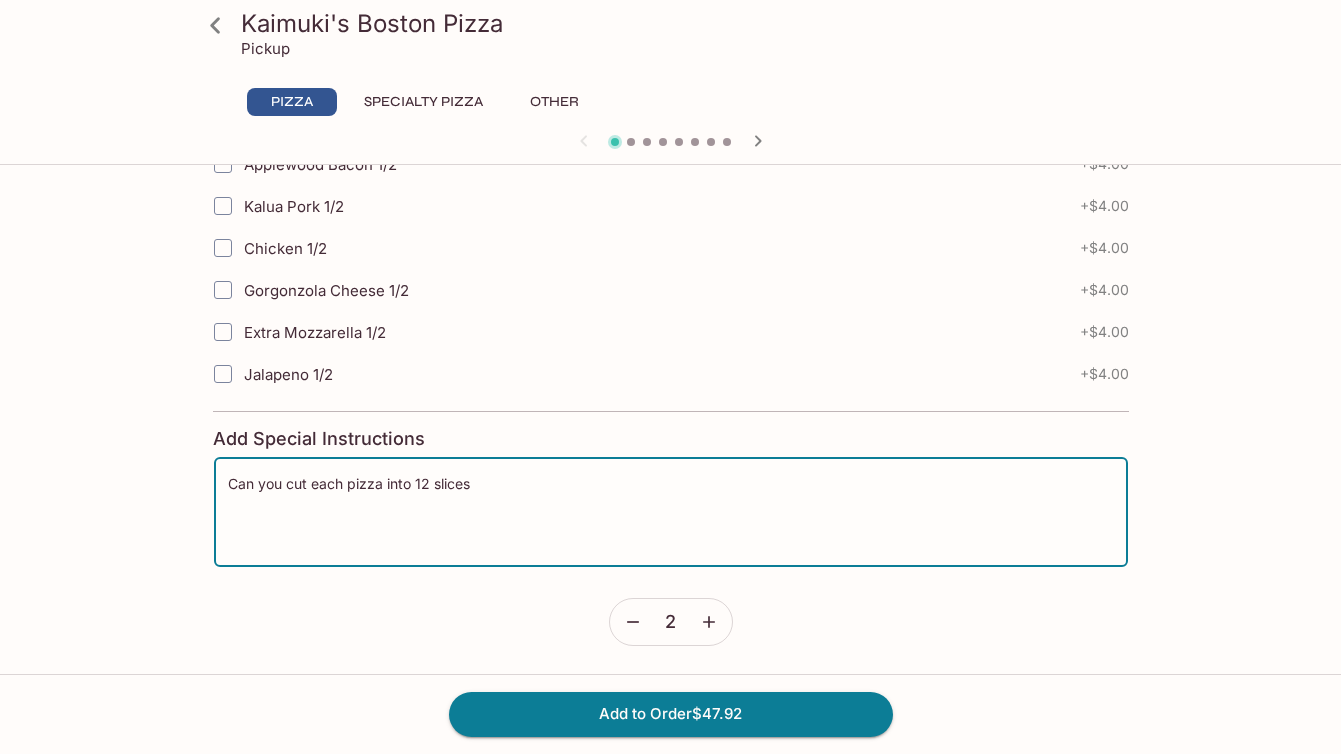 click on "Can you cut each pizza into 12 slices" at bounding box center (671, 512) 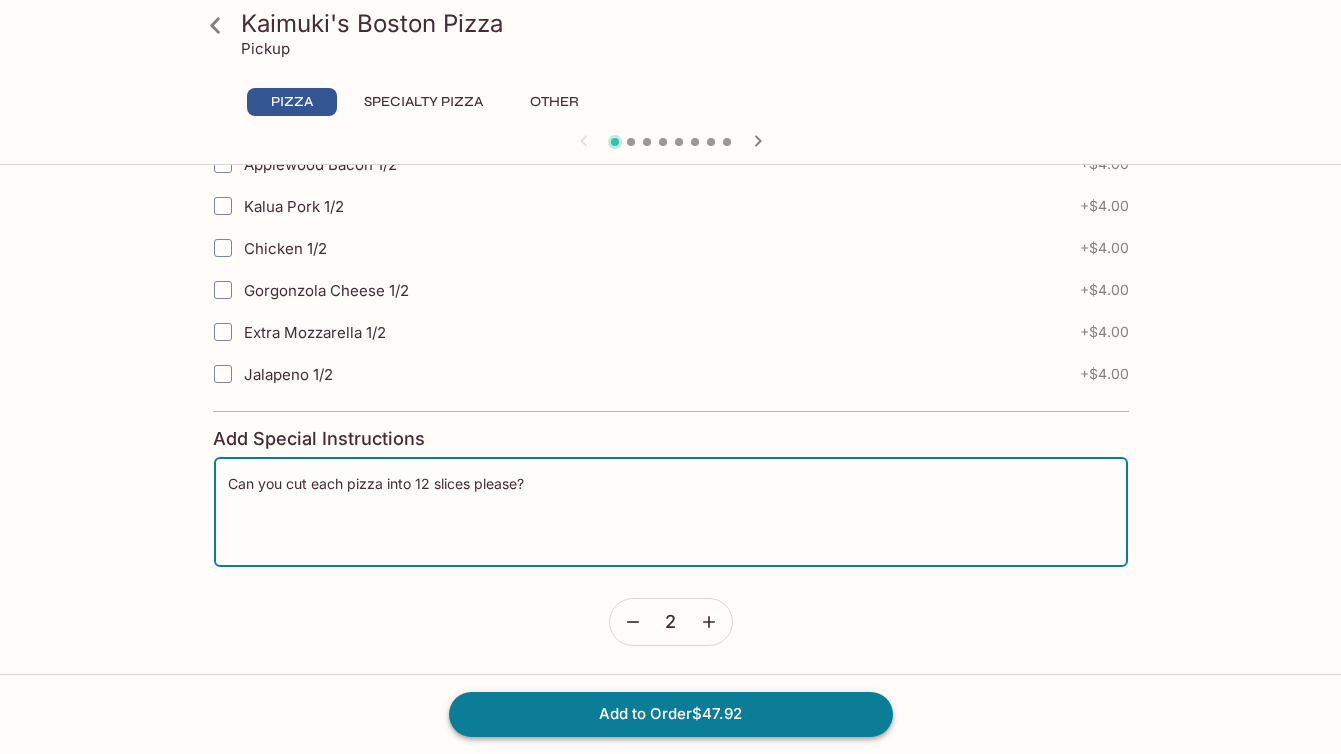 type on "Can you cut each pizza into 12 slices please?" 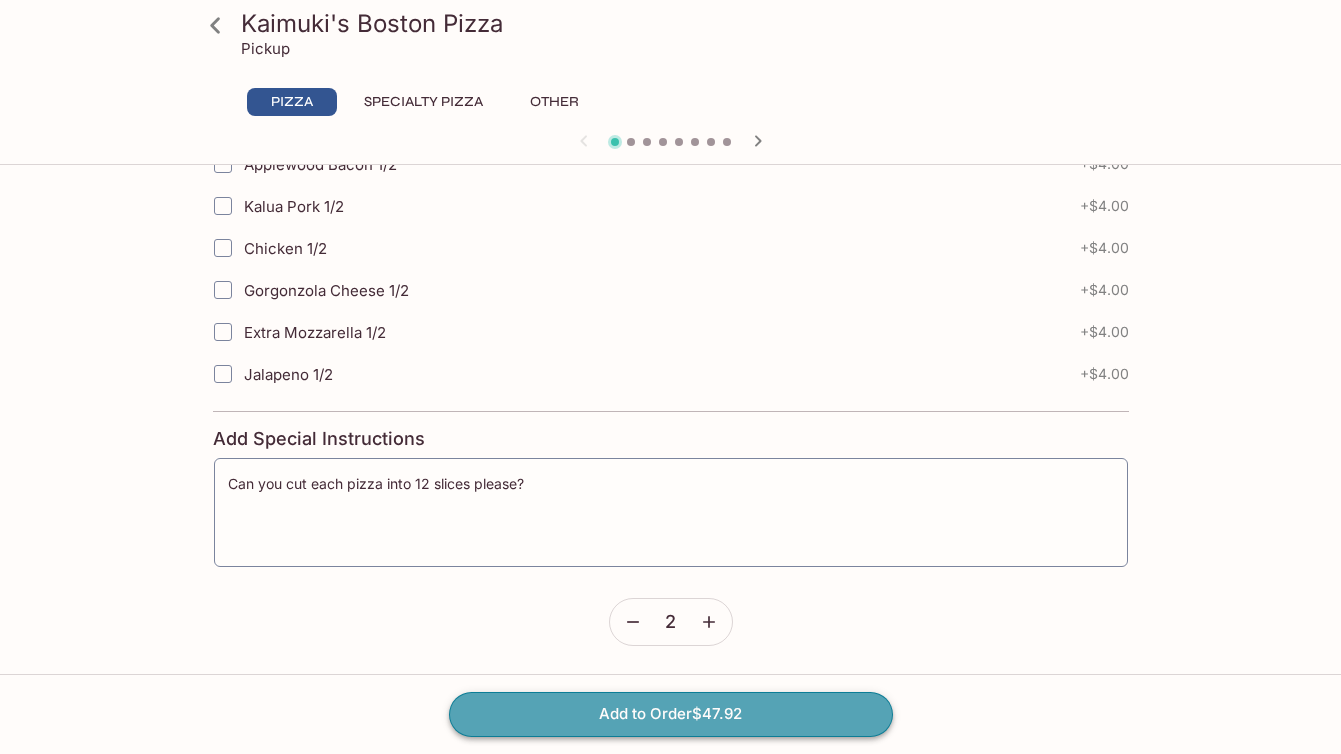 click on "Add to Order  $47.92" at bounding box center (671, 714) 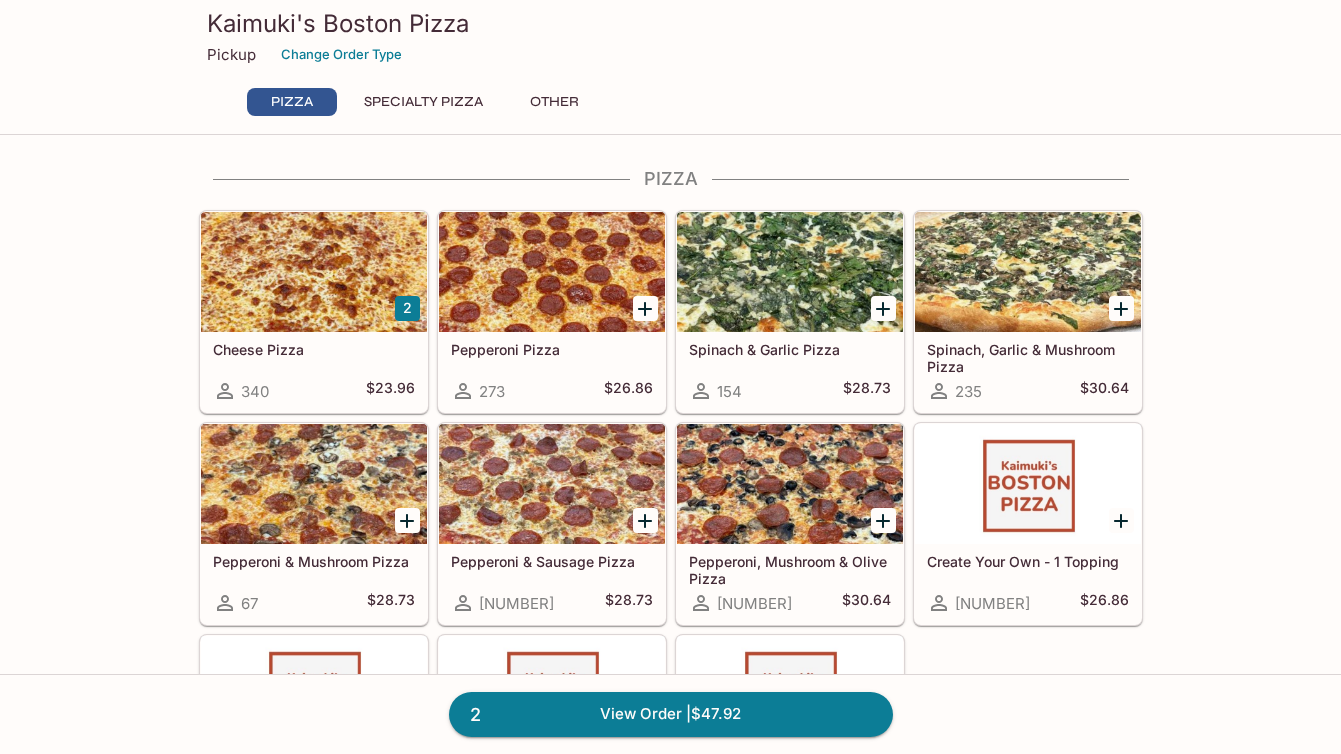 scroll, scrollTop: 0, scrollLeft: 0, axis: both 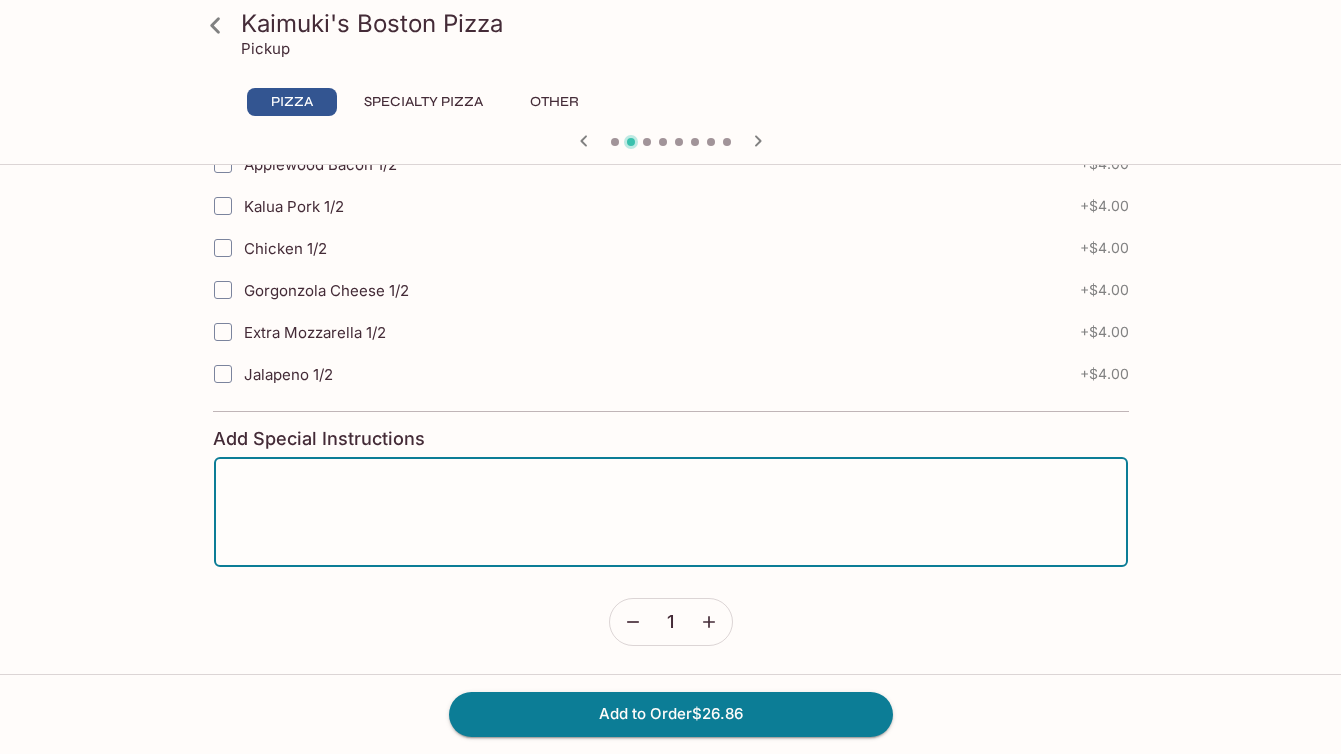 click at bounding box center (671, 512) 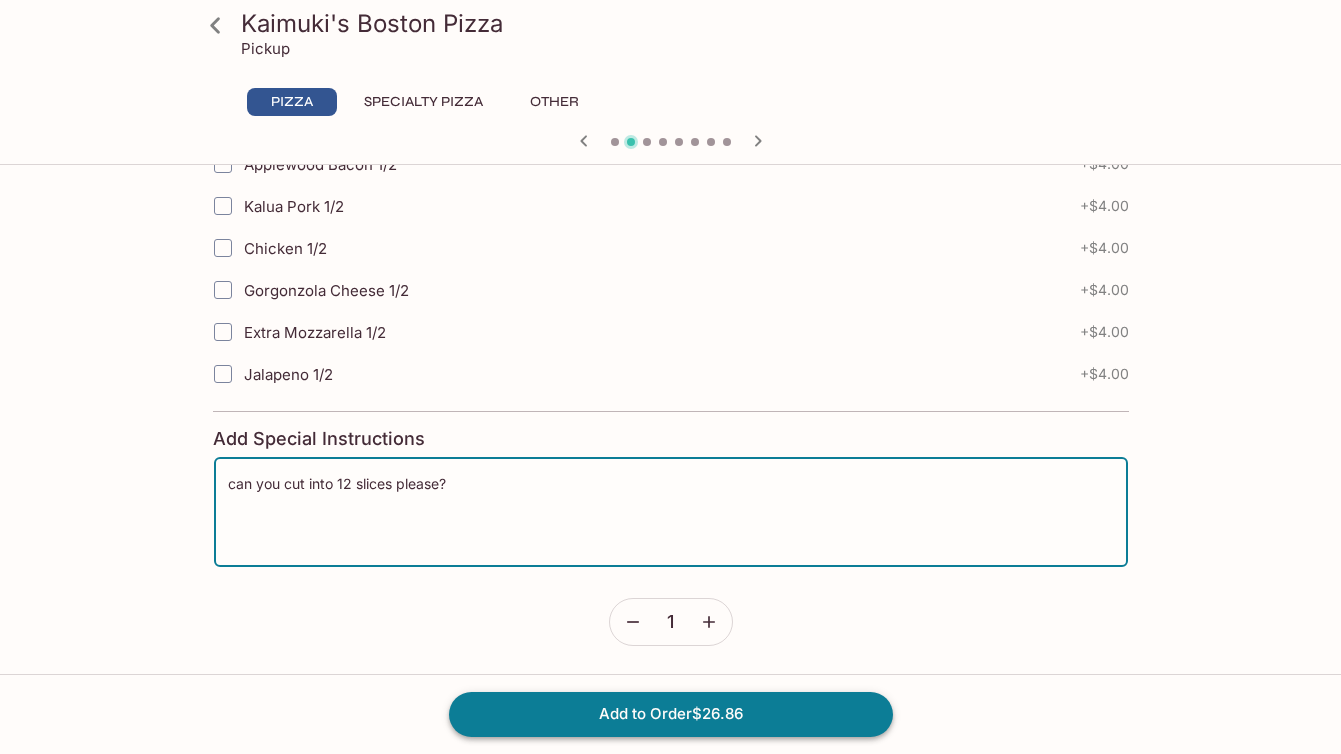 type on "can you cut into 12 slices please?" 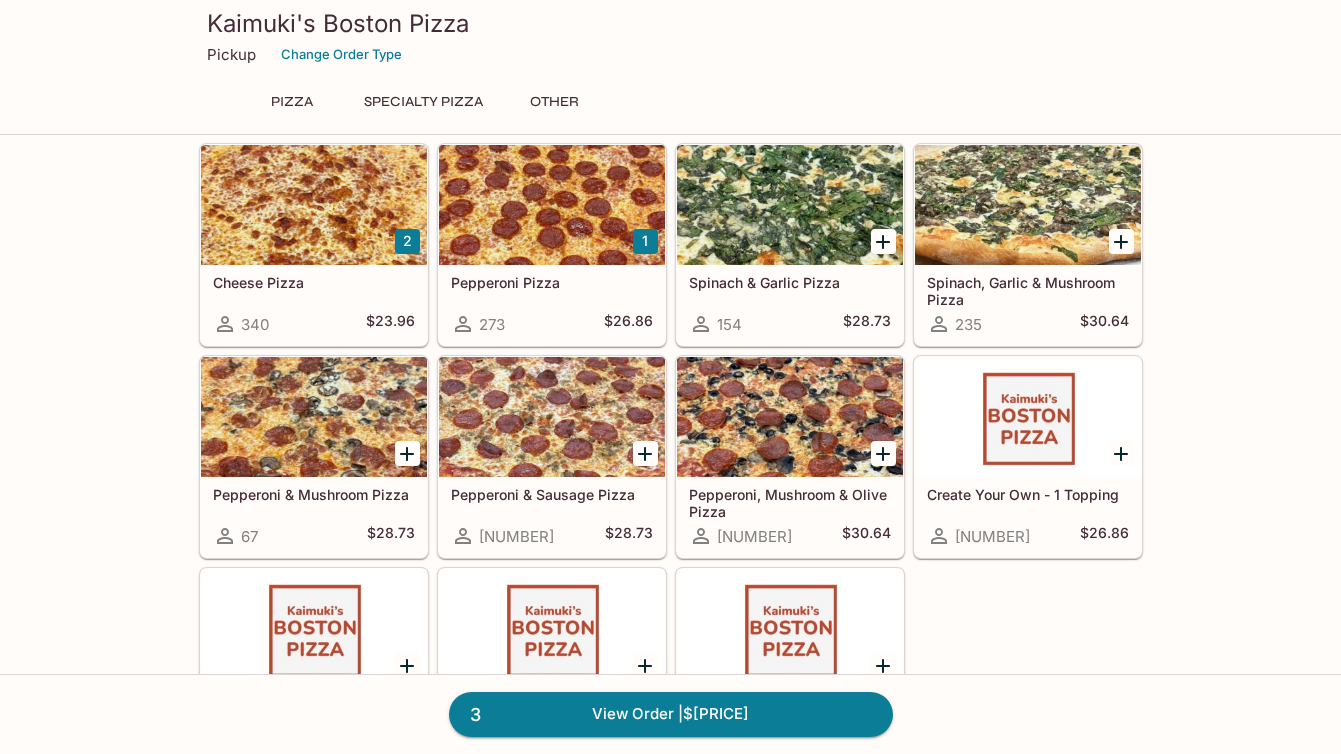 scroll, scrollTop: 287, scrollLeft: 0, axis: vertical 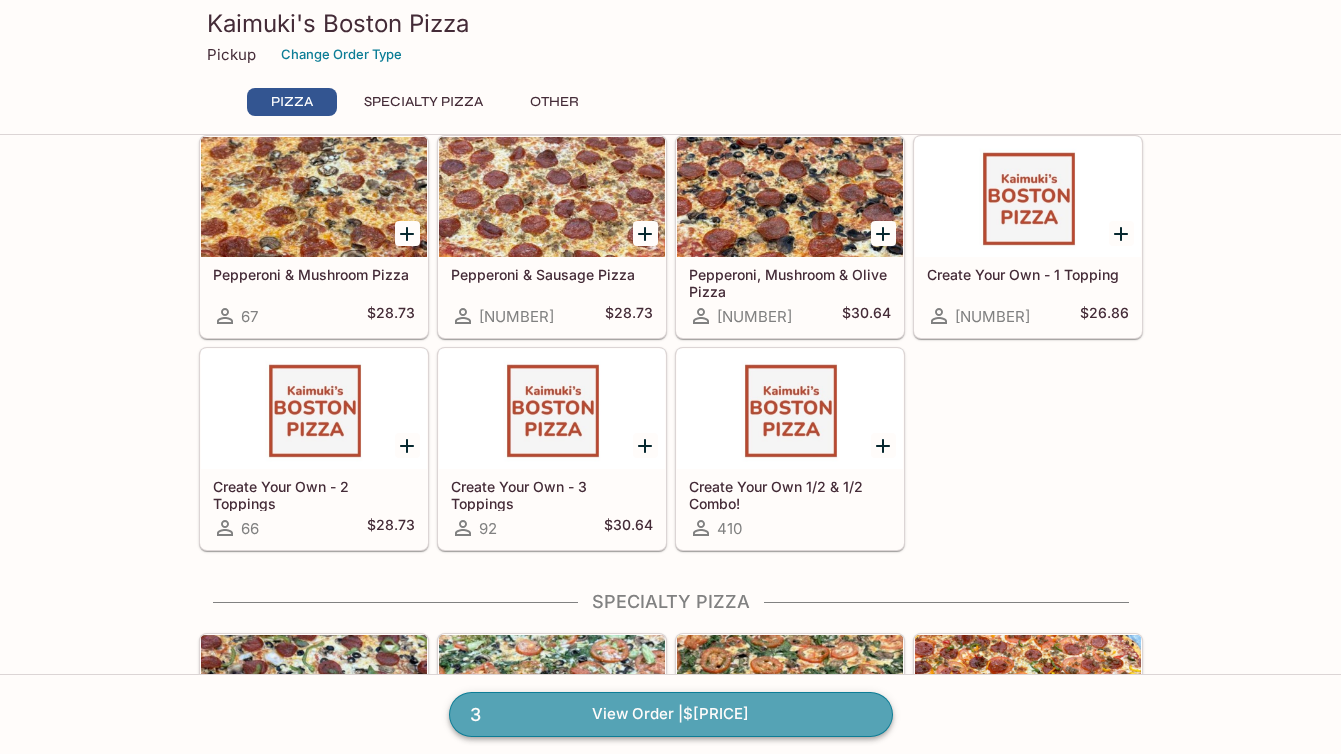 click on "3 View Order |  $[PRICE]" at bounding box center (671, 714) 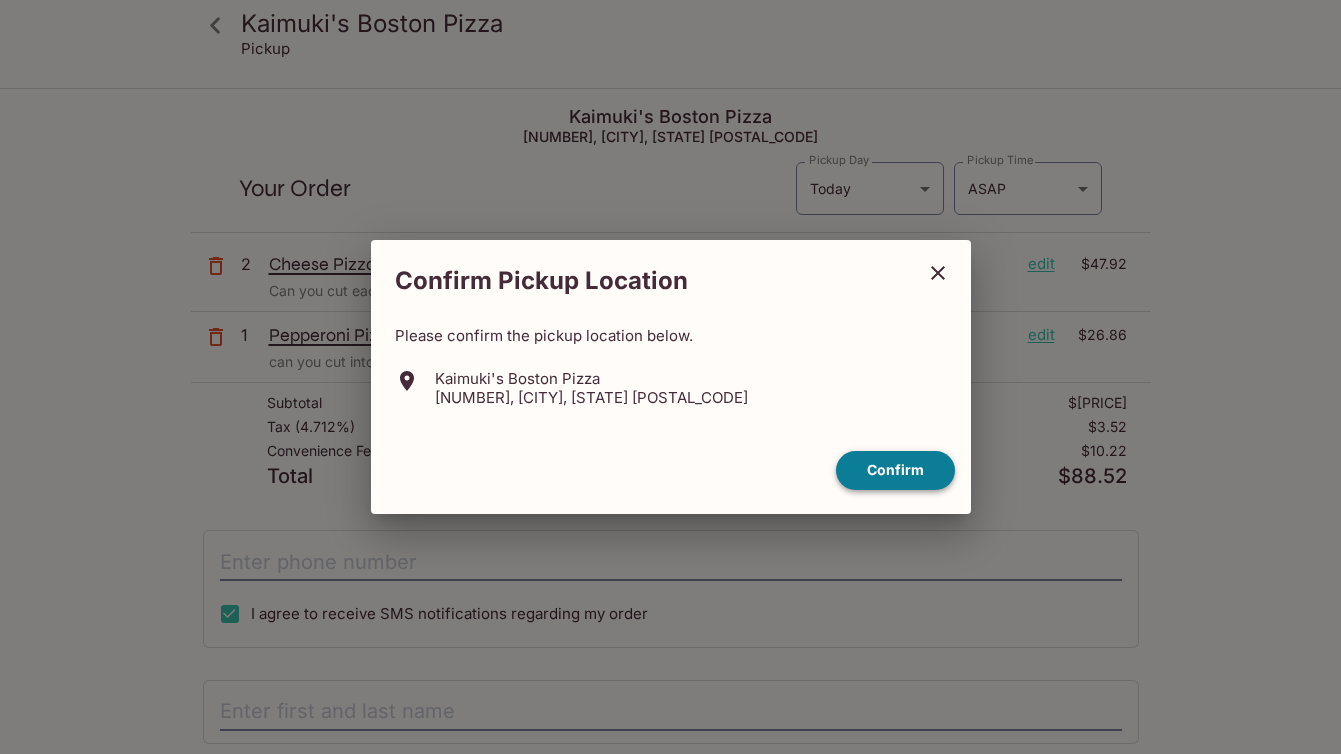click on "Confirm" at bounding box center (895, 470) 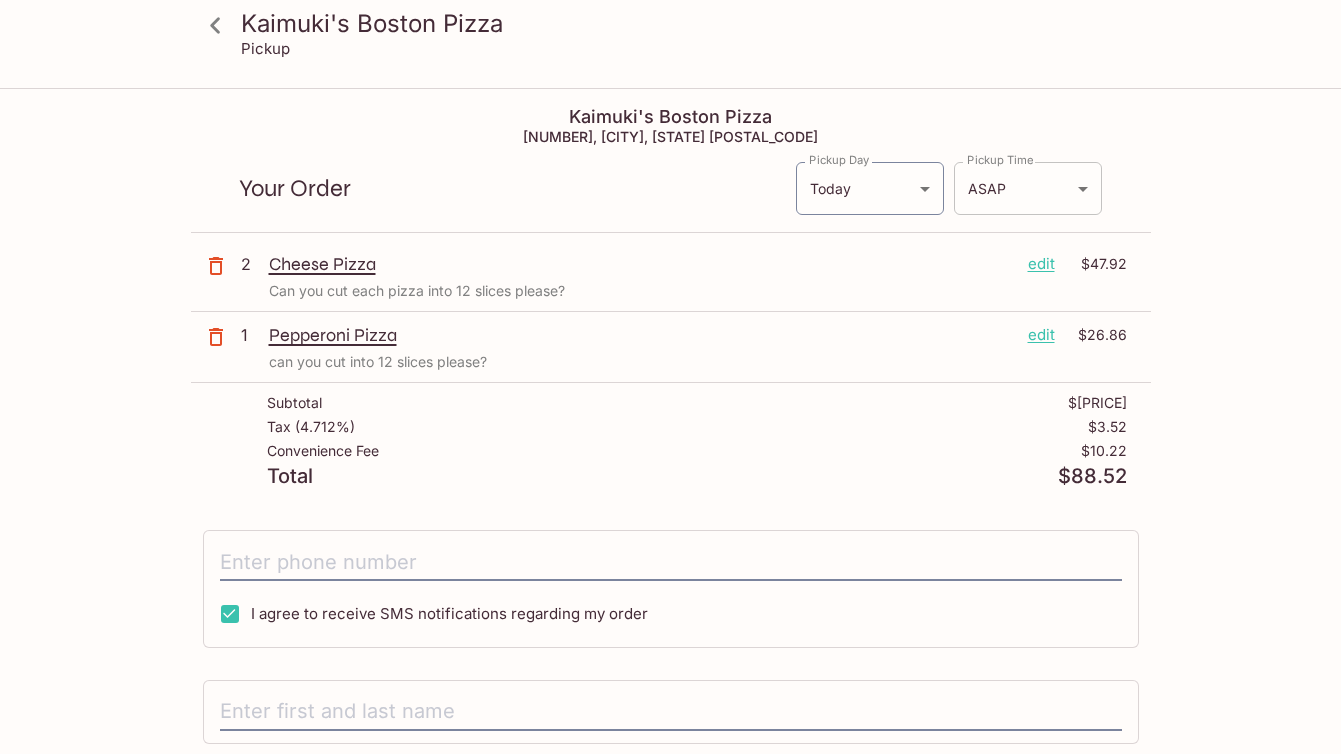 click on "Kaimuki's Boston Pizza Pickup Kaimuki's Boston Pizza 3506 Waialae Ave, [CITY], [STATE] 96816 Your Order Pickup Day Today Today Pickup Day Pickup Time ASAP ASAP Pickup Time 2 Cheese Pizza edit $[PRICE] Can you cut each pizza into 12 slices please? 1 Pepperoni Pizza edit $[PRICE] can you cut into 12 slices please? Subtotal $[PRICE] Tax ( 4.712% ) $[PRICE] Convenience Fee $[PRICE] Total $[PRICE] I agree to receive SMS notifications regarding my order x Pay with Credit Card Kaimuki's Boston Pizza | Powered by Beluga" at bounding box center [670, 467] 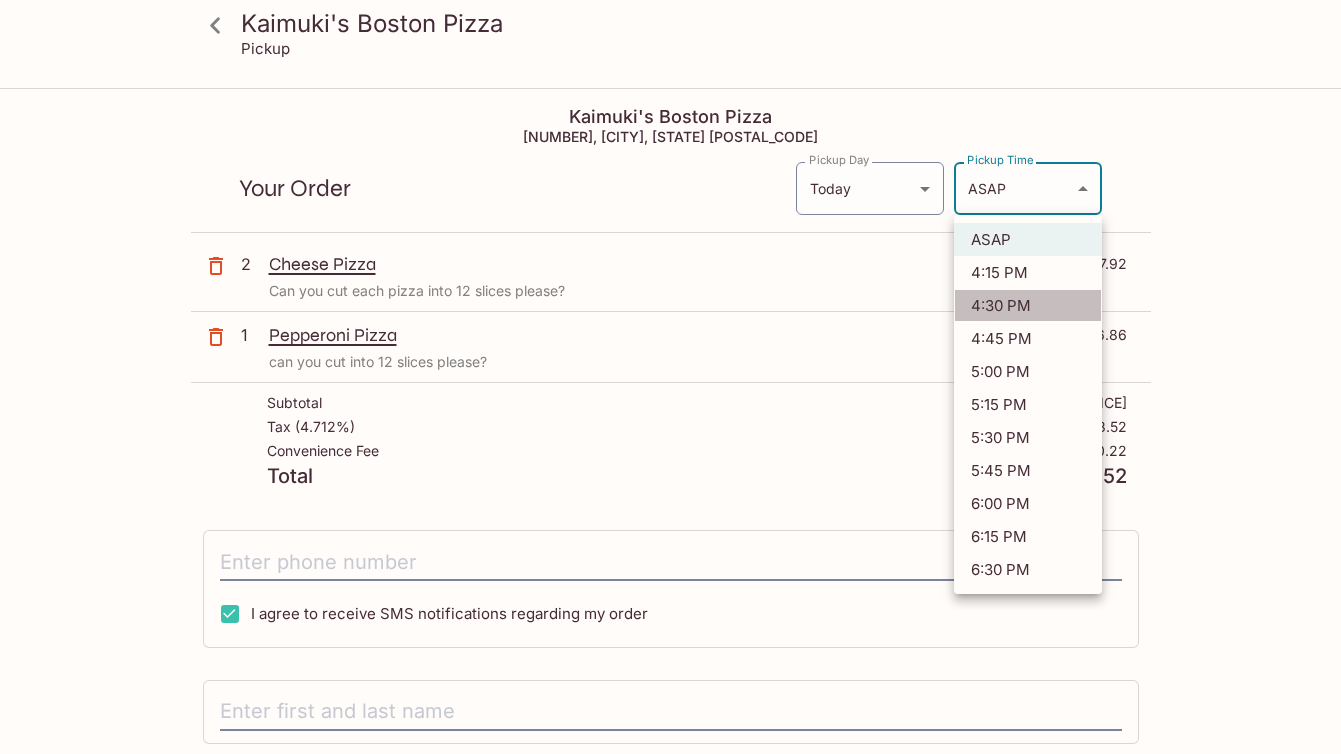 click on "4:30 PM" at bounding box center [1028, 305] 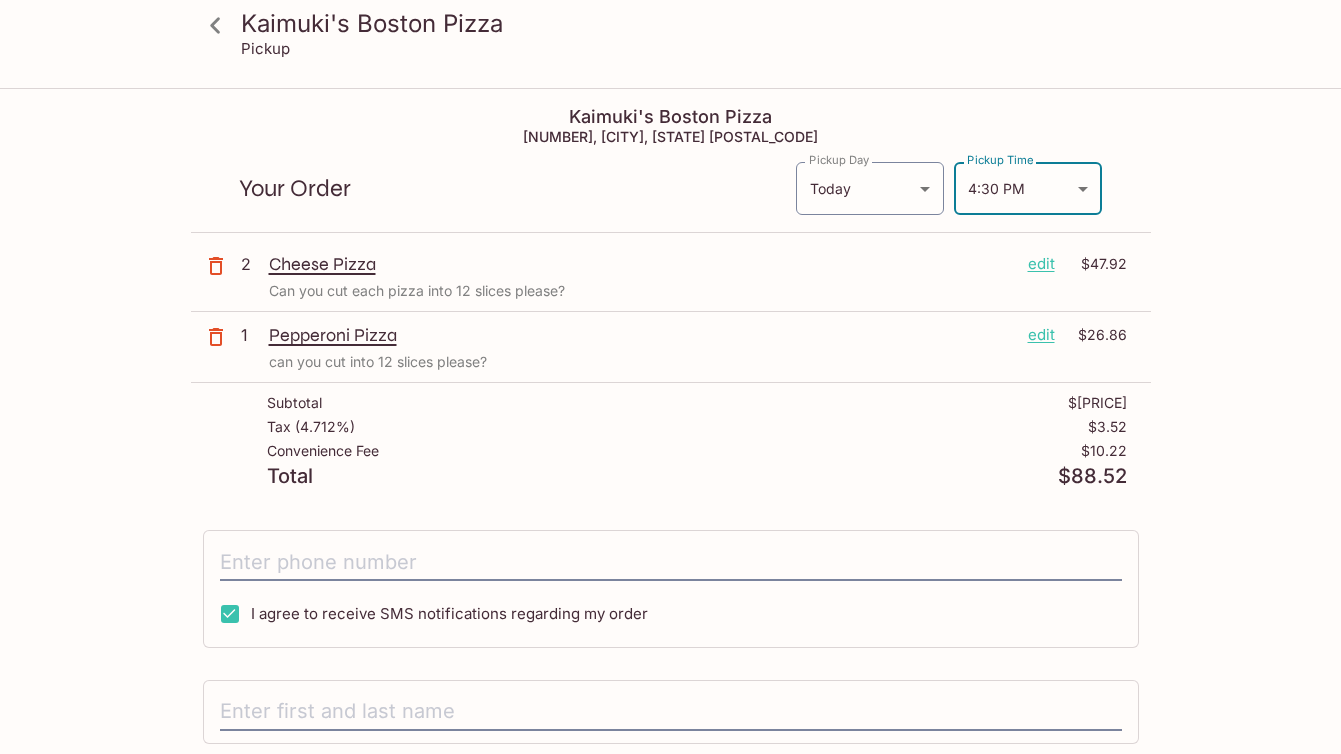 click on "Kaimuki's Boston Pizza Pickup Kaimuki's Boston Pizza 3506 Waialae Ave, [CITY], [STATE] 96816 Your Order Pickup Day Today Today Pickup Day Pickup Time 4:30 PM 2025-08-09T02:30:07.000000Z Pickup Time 2 Cheese Pizza edit $[PRICE] 1 Pepperoni Pizza edit $[PRICE] can you cut into 12 slices please? Subtotal $[PRICE] Tax ( 4.712% ) $[PRICE] Convenience Fee $[PRICE] Total $[PRICE] I agree to receive SMS notifications regarding my order x Pay with Credit Card" at bounding box center (671, 553) 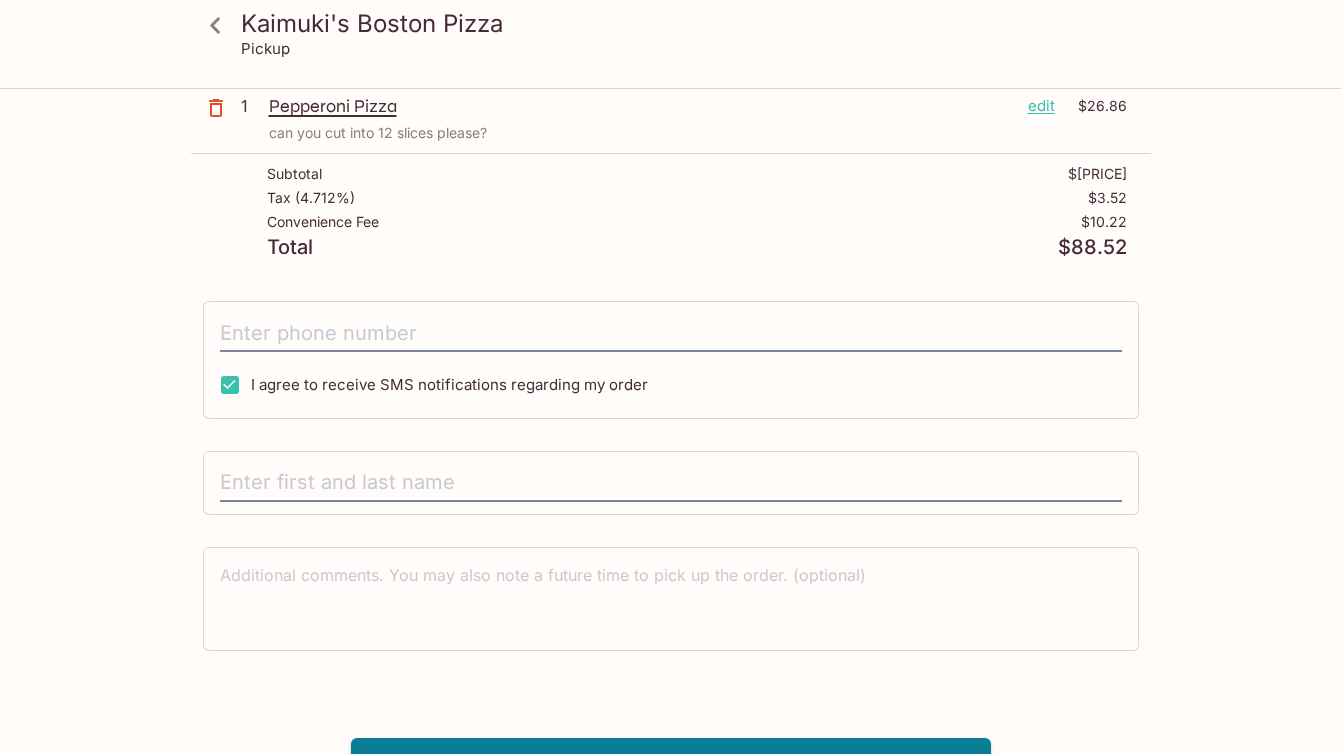 scroll, scrollTop: 238, scrollLeft: 0, axis: vertical 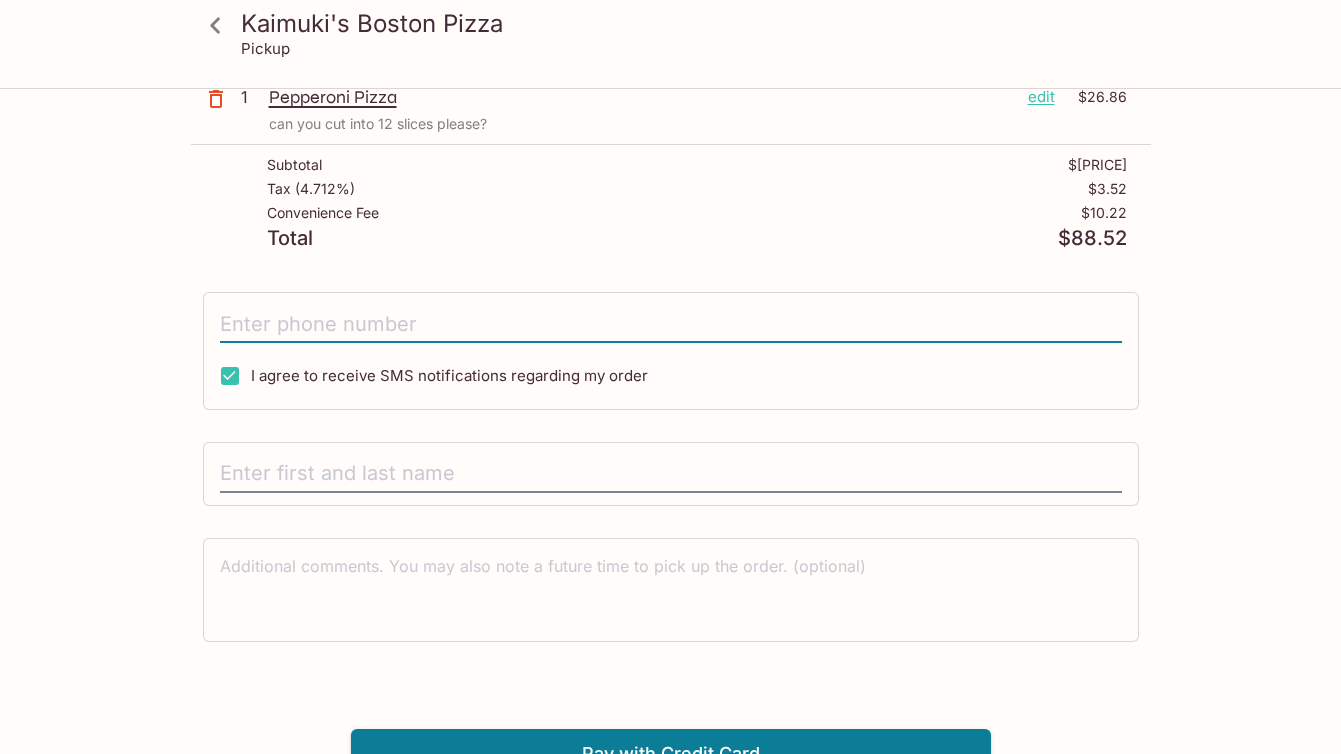 click at bounding box center [671, 324] 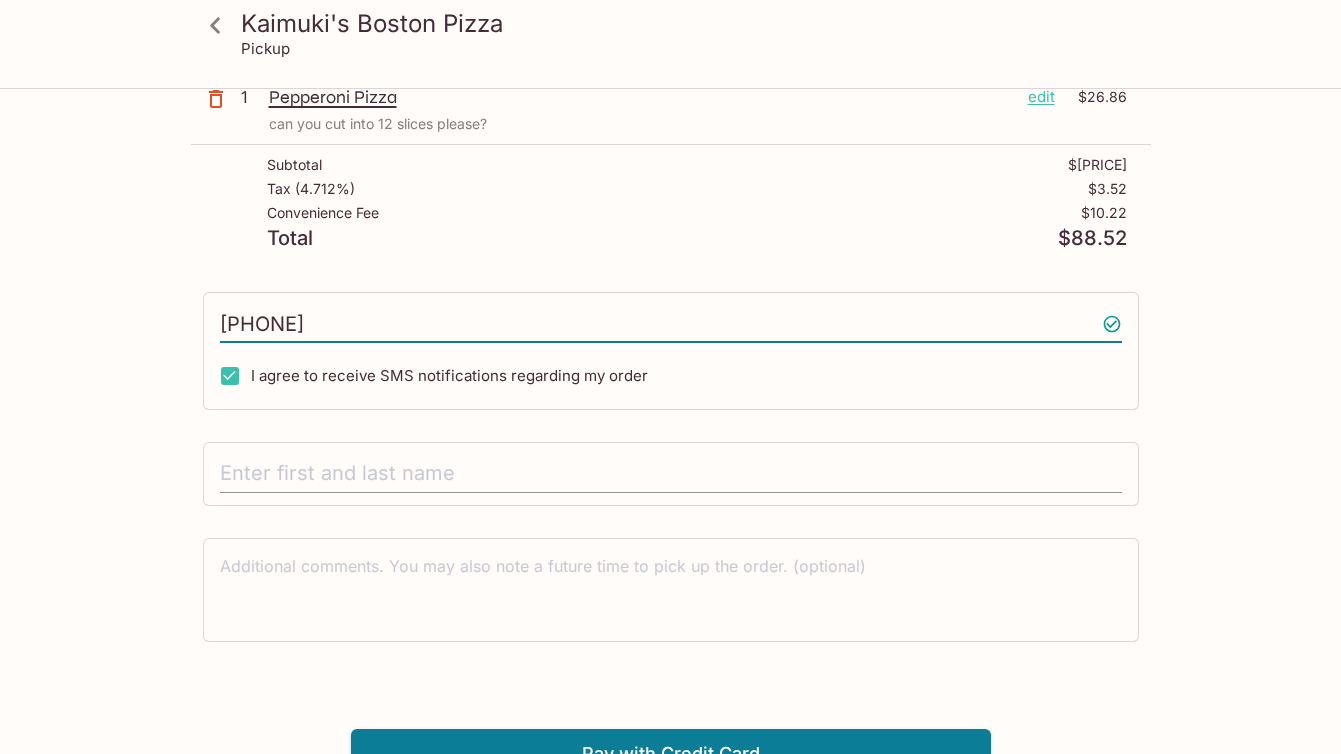 type on "[PHONE]" 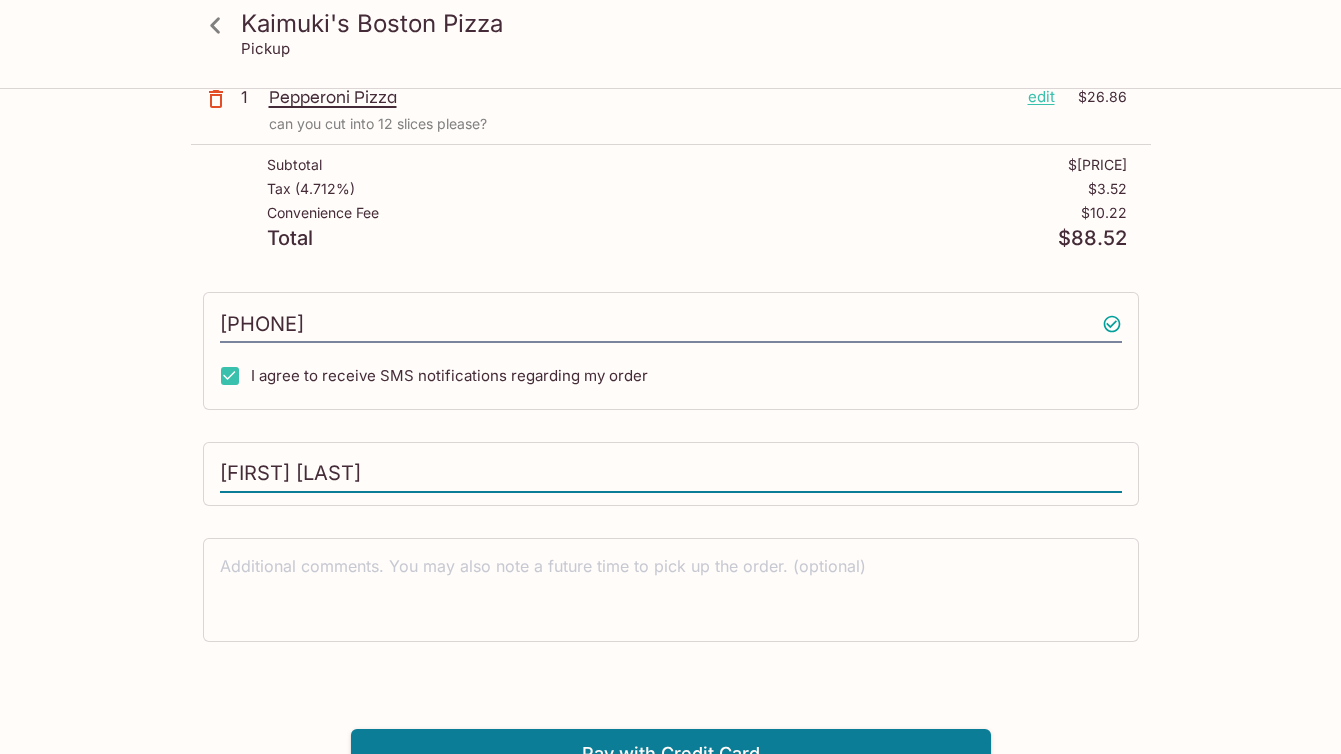 type on "[FIRST] [LAST]" 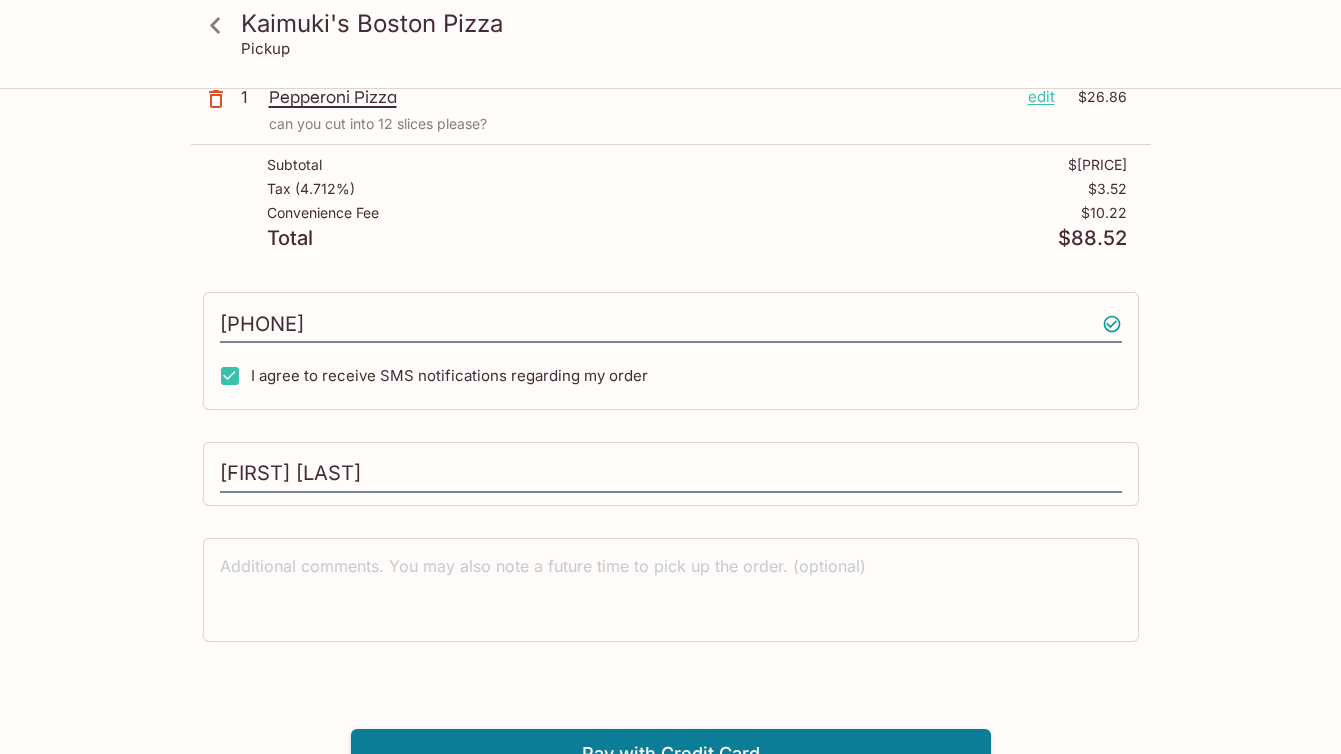 click on "x" at bounding box center (671, 590) 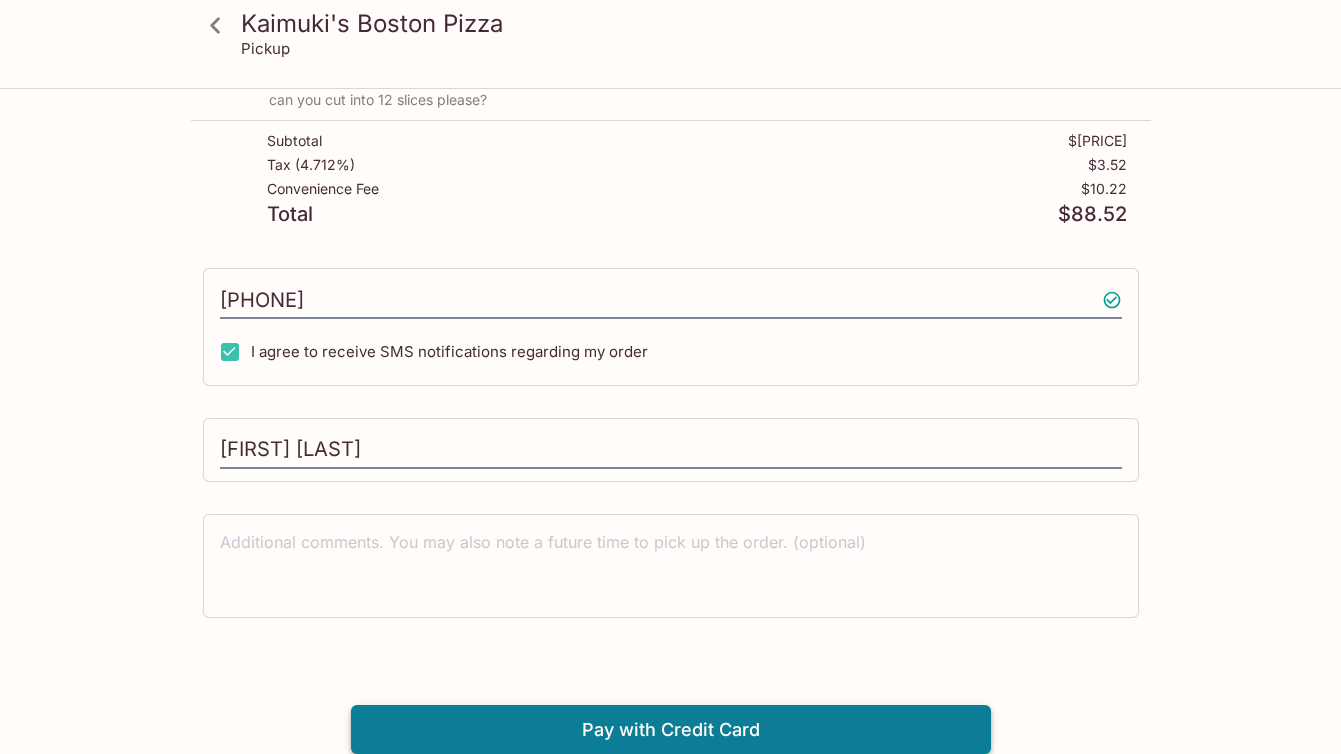 click on "Pay with Credit Card" at bounding box center (671, 730) 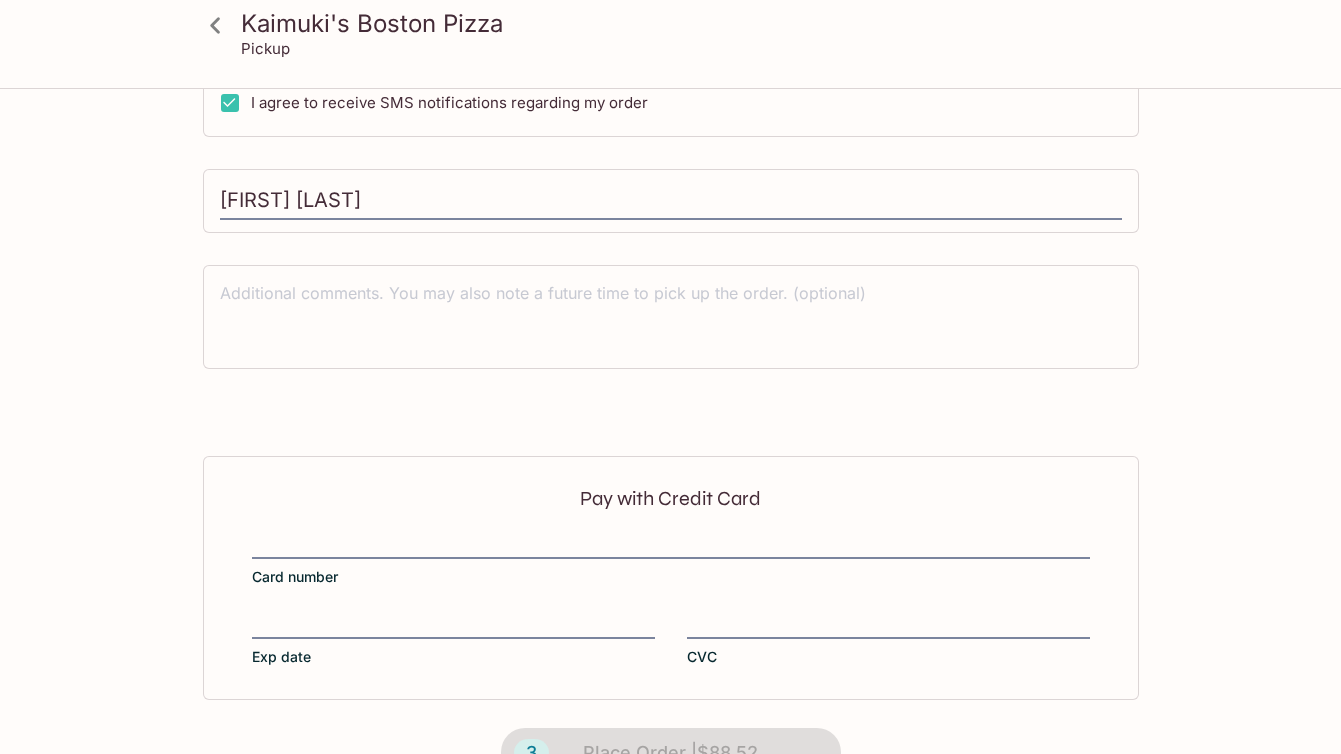 scroll, scrollTop: 562, scrollLeft: 0, axis: vertical 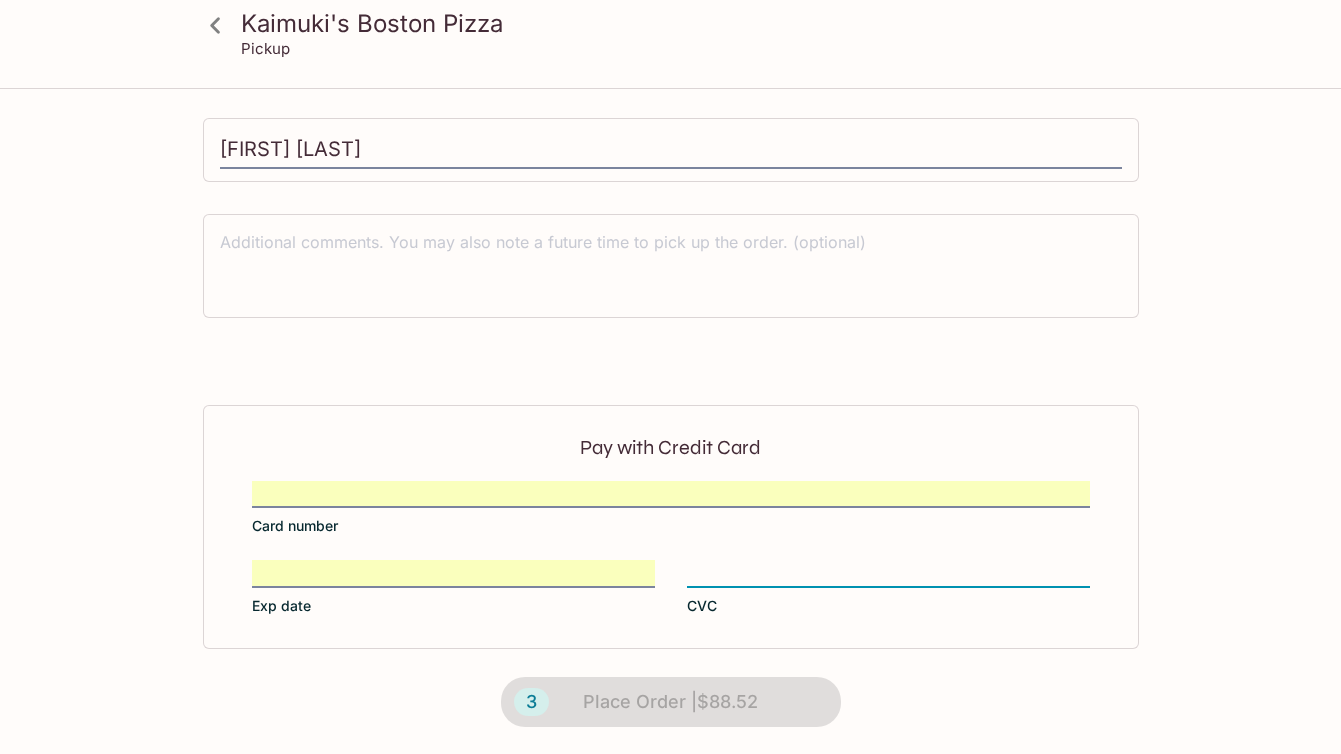 click on "Pay with Credit Card Card number Exp date CVC" at bounding box center (671, 527) 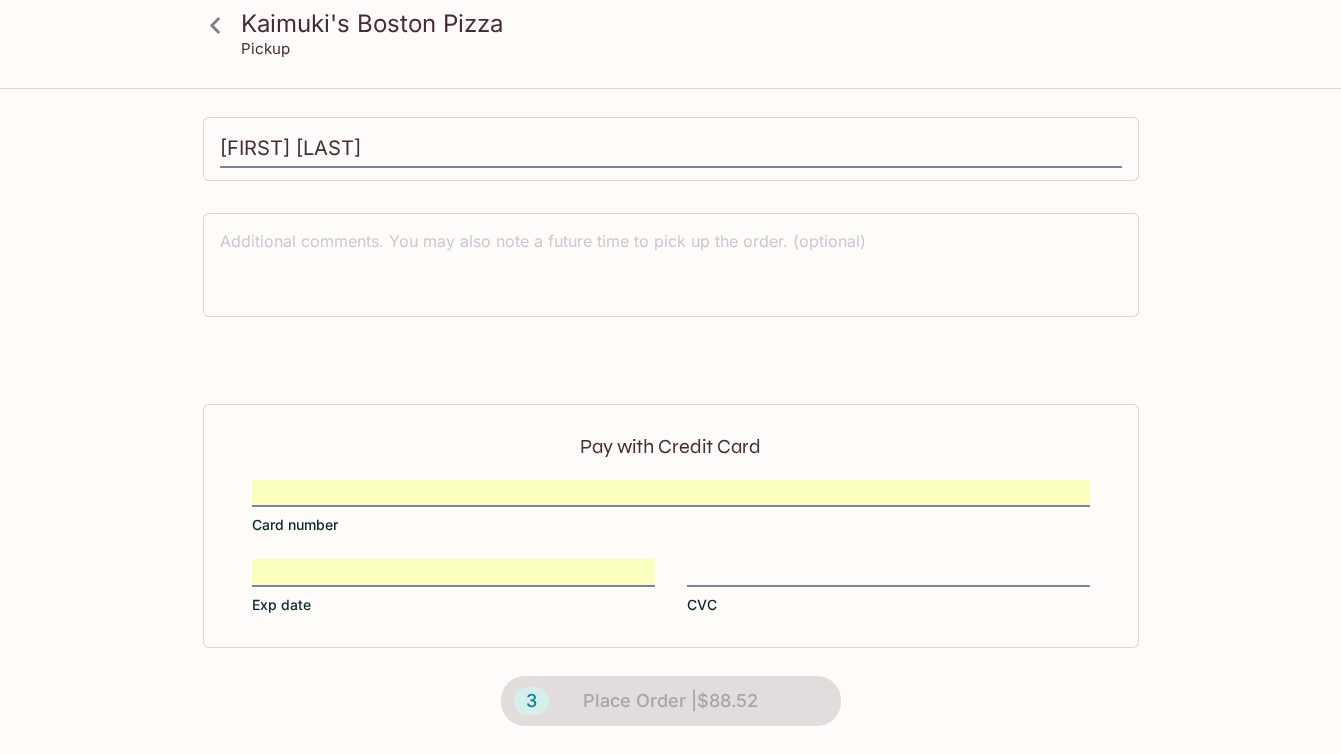 scroll, scrollTop: 562, scrollLeft: 0, axis: vertical 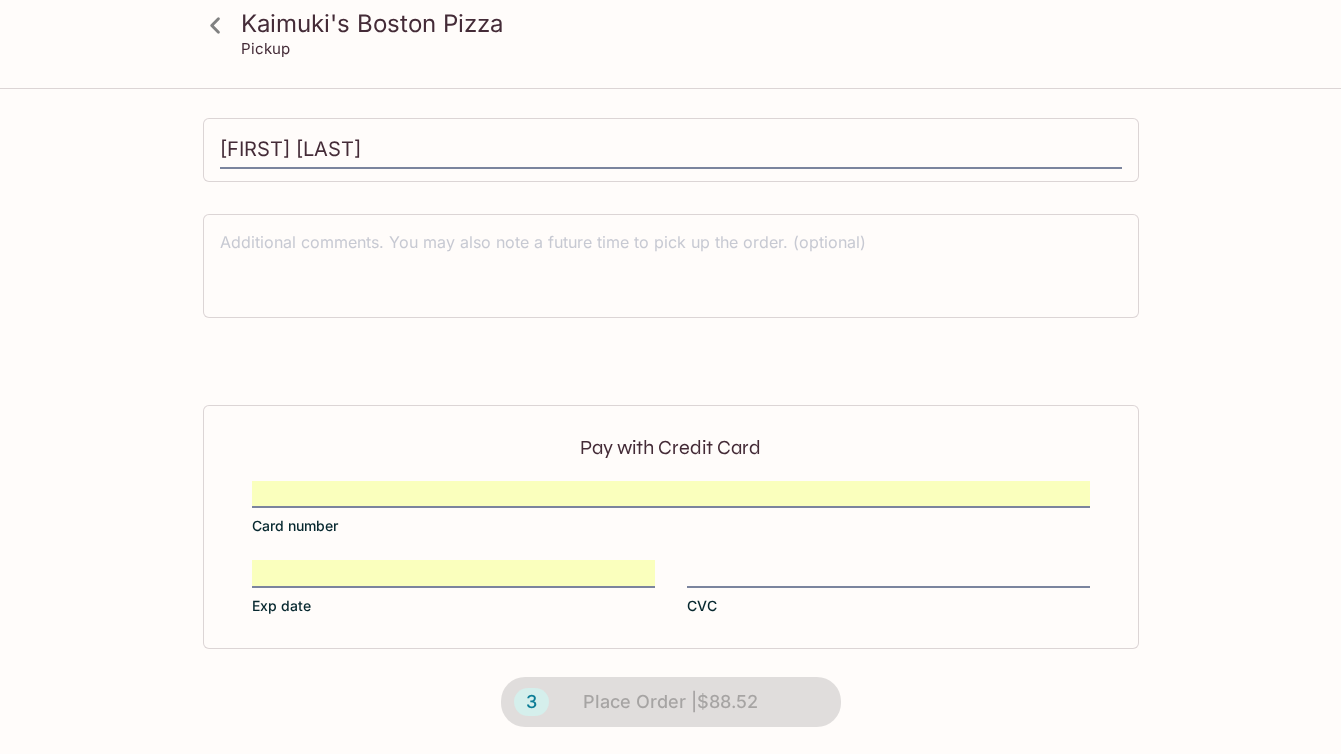 click on "Pay with Credit Card Card number Exp date CVC" at bounding box center [671, 527] 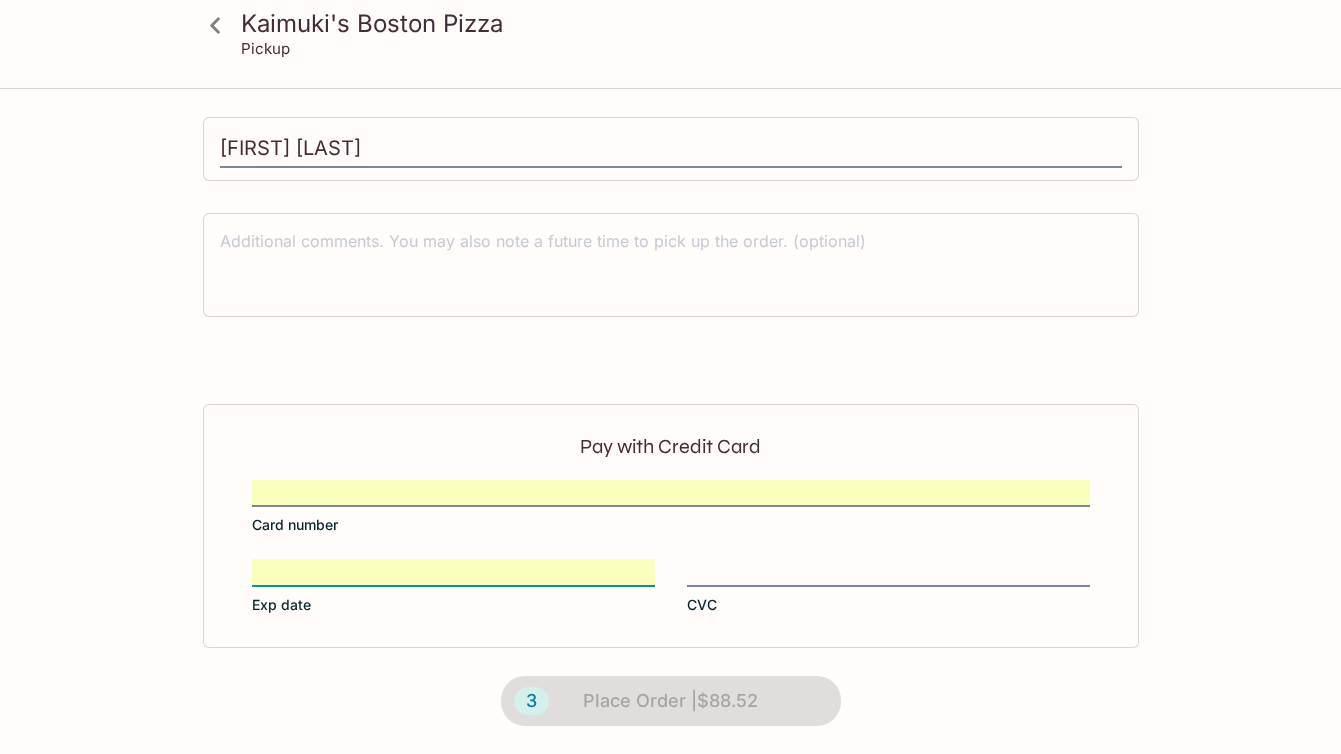 scroll, scrollTop: 562, scrollLeft: 0, axis: vertical 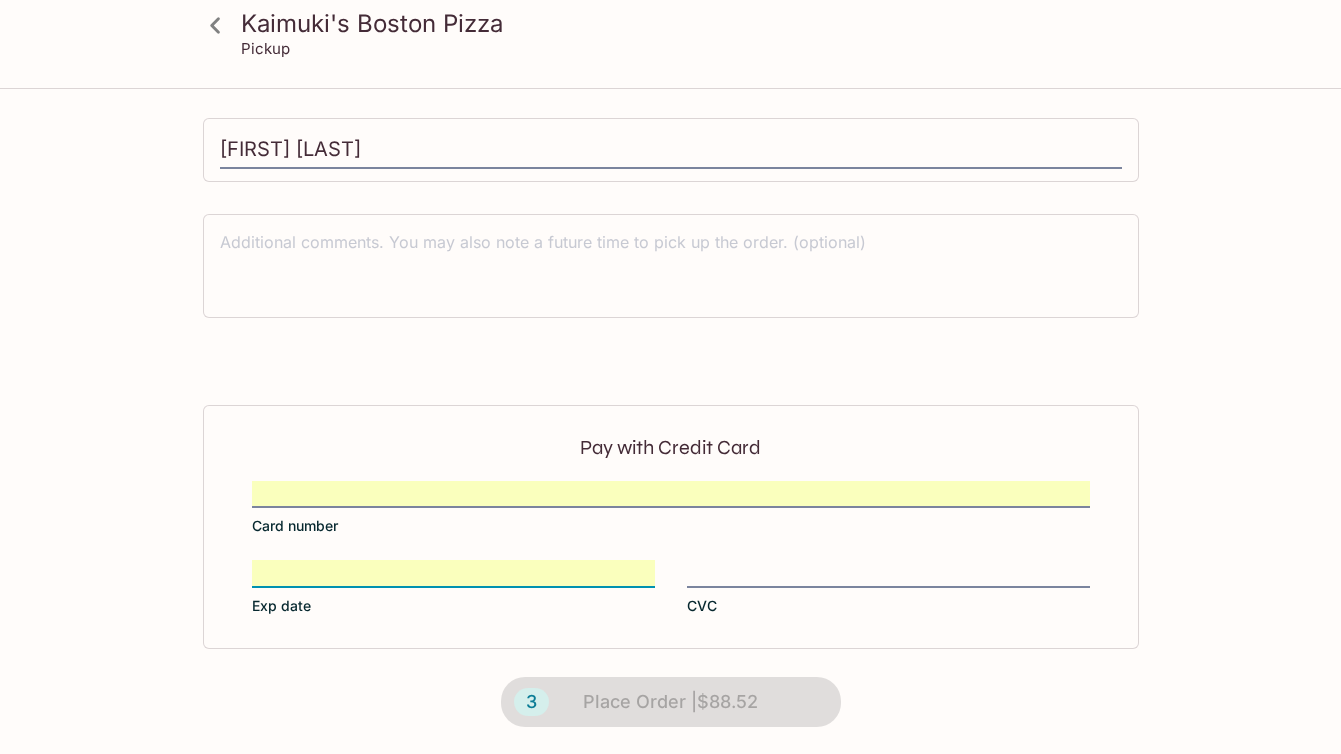 click on "2 Place Order |  $[PRICE]" at bounding box center [671, 702] 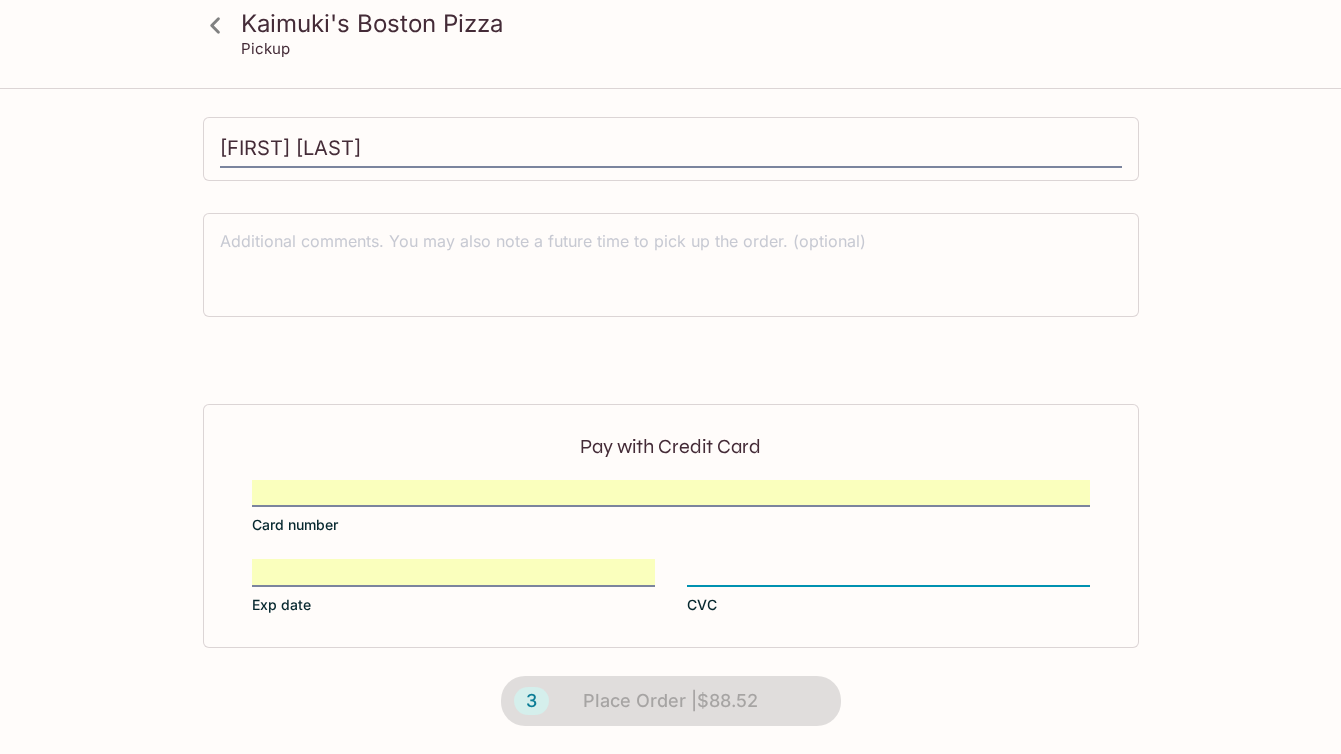 scroll, scrollTop: 562, scrollLeft: 0, axis: vertical 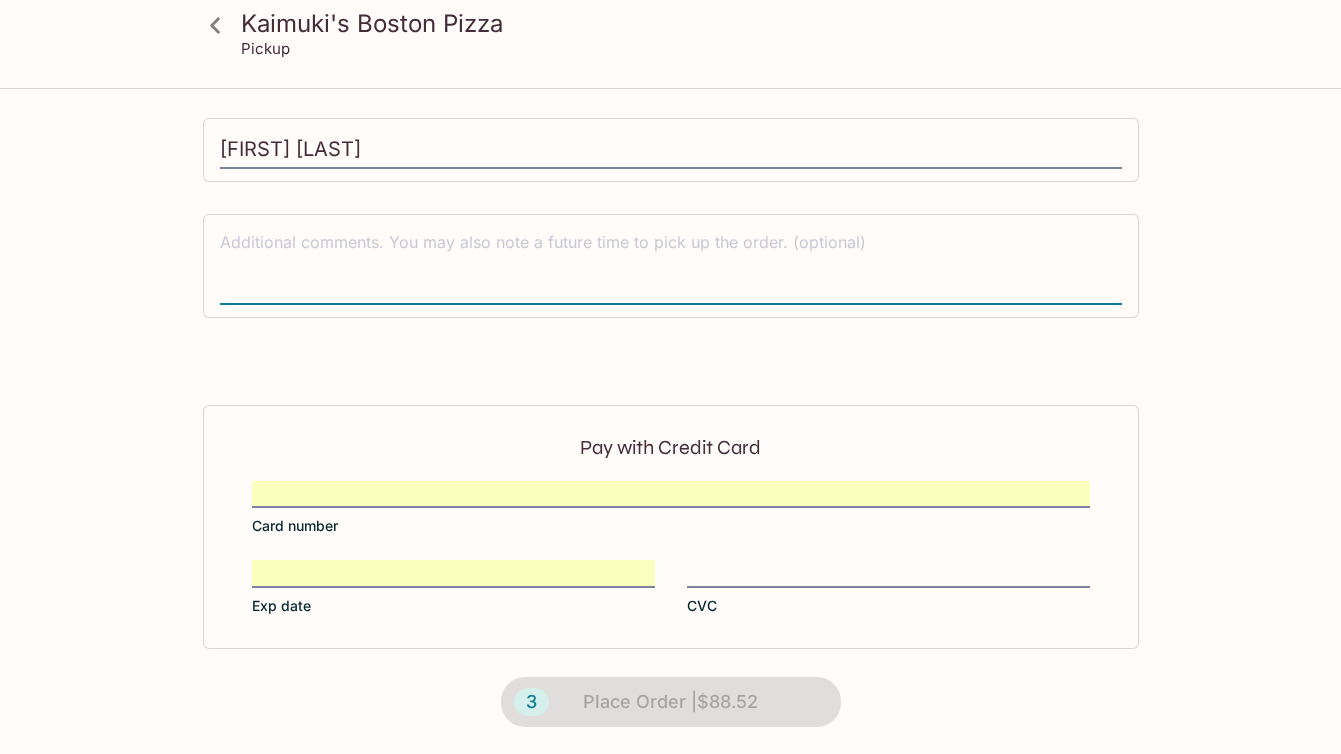 click at bounding box center [671, 265] 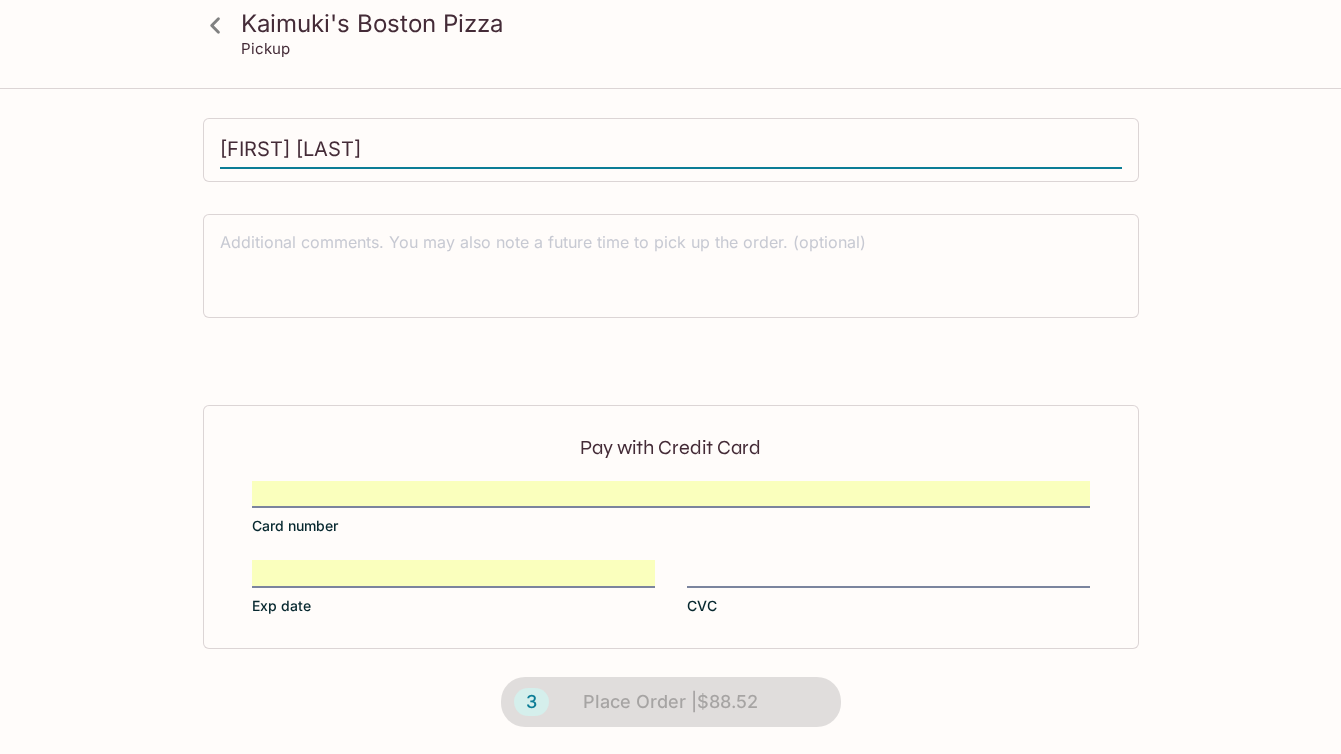 click on "[FIRST] [LAST]" at bounding box center (671, 150) 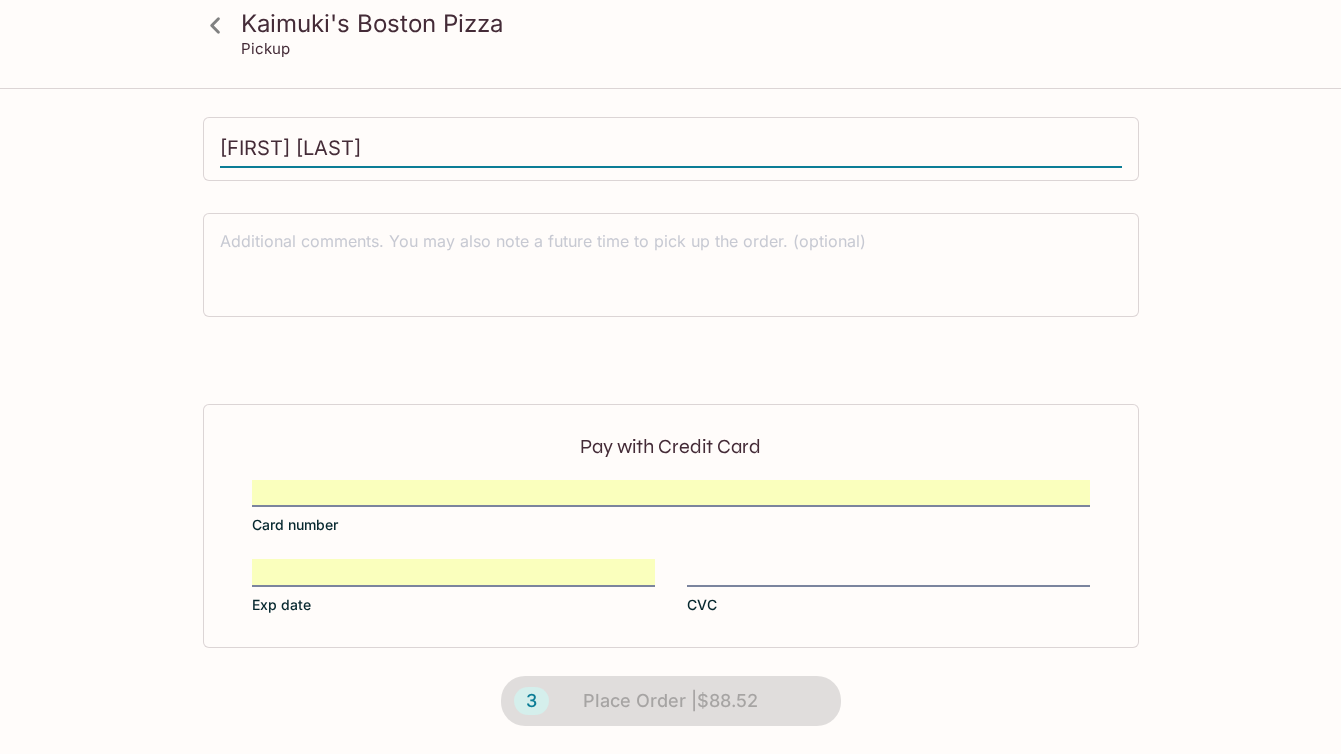 scroll, scrollTop: 562, scrollLeft: 0, axis: vertical 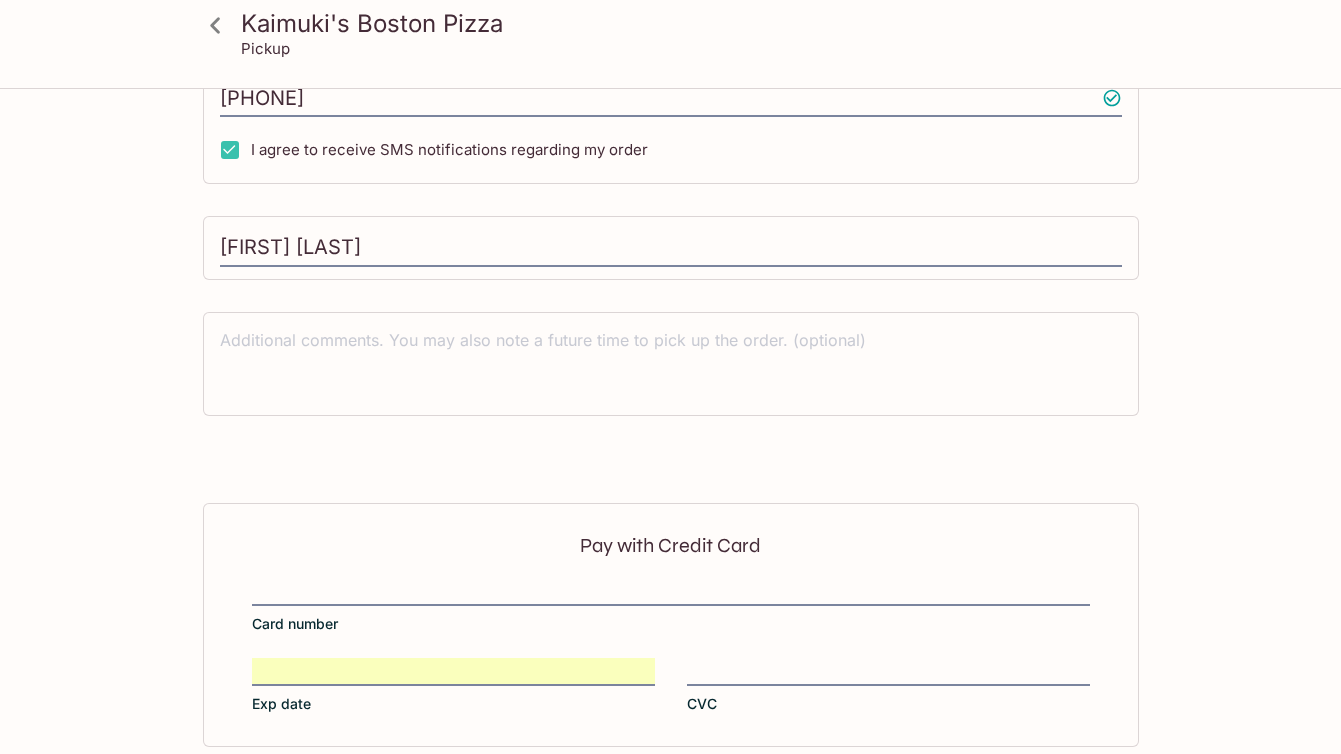 click on "Pay with Credit Card Card number Exp date CVC 3 Place Order |  $[PRICE]" at bounding box center (671, 678) 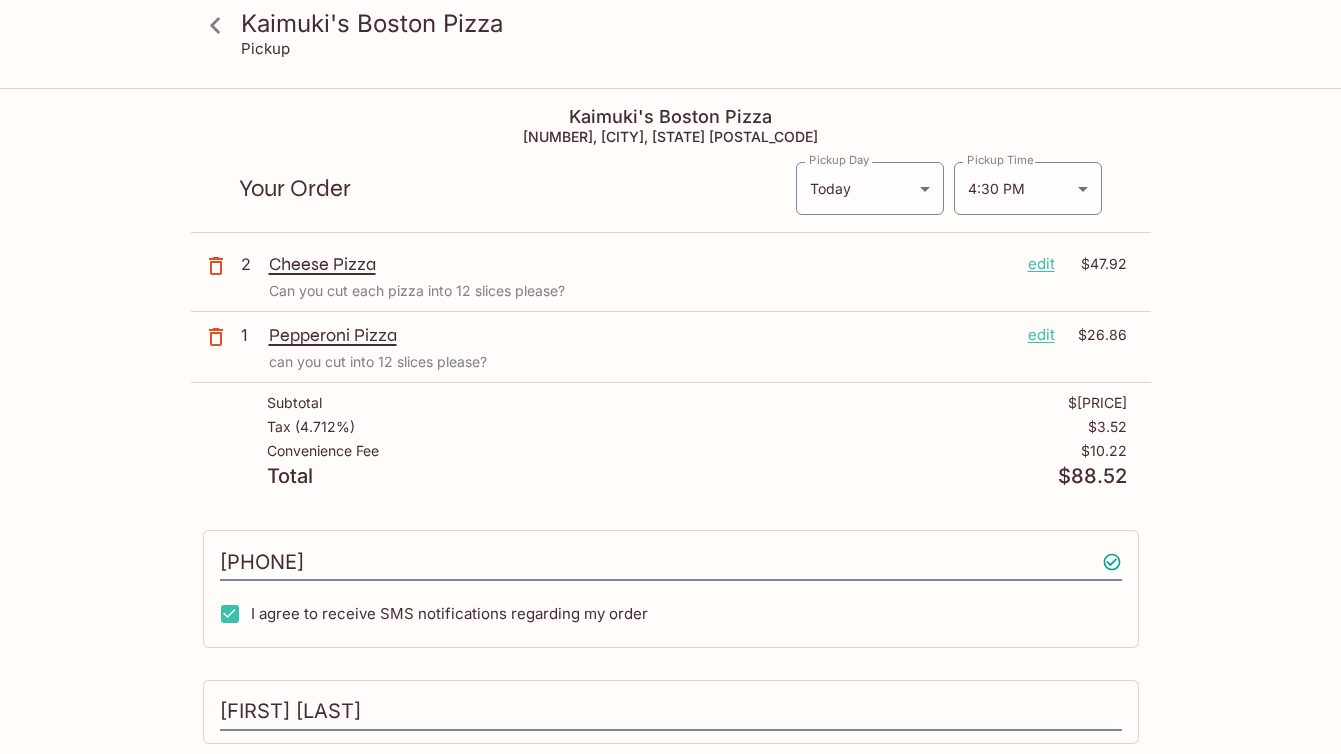 scroll, scrollTop: 0, scrollLeft: 0, axis: both 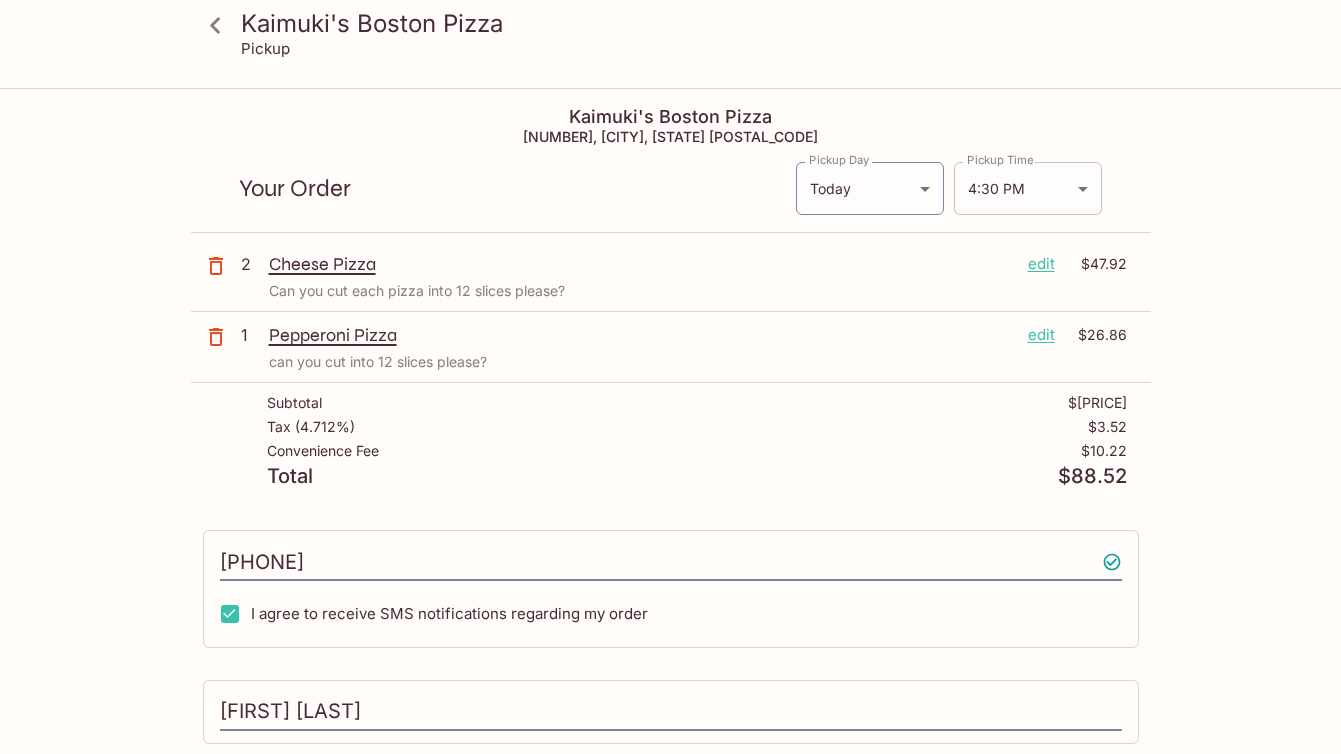 click on "Kaimuki's Boston Pizza Pickup Kaimuki's Boston Pizza 3506 Waialae Ave, [CITY], [STATE] 96816 Your Order Pickup Day Today Today Pickup Day Pickup Time 4:30 PM 2025-08-09T02:30:07.000000Z Pickup Time 2 Cheese Pizza edit $[PRICE] 1 Pepperoni Pizza edit $[PRICE] can you cut into 12 slices please? Subtotal $[PRICE] Tax ( 4.712% ) $[PRICE] Convenience Fee $[PRICE] Total $[PRICE] ([PHONE]) I agree to receive SMS notifications regarding my order [FIRST] [LAST] x Pay with Credit Card Card number Exp date CVC 3 Place Order | $[PRICE] Kaimuki's Boston Pizza | Powered by Beluga" at bounding box center (670, 467) 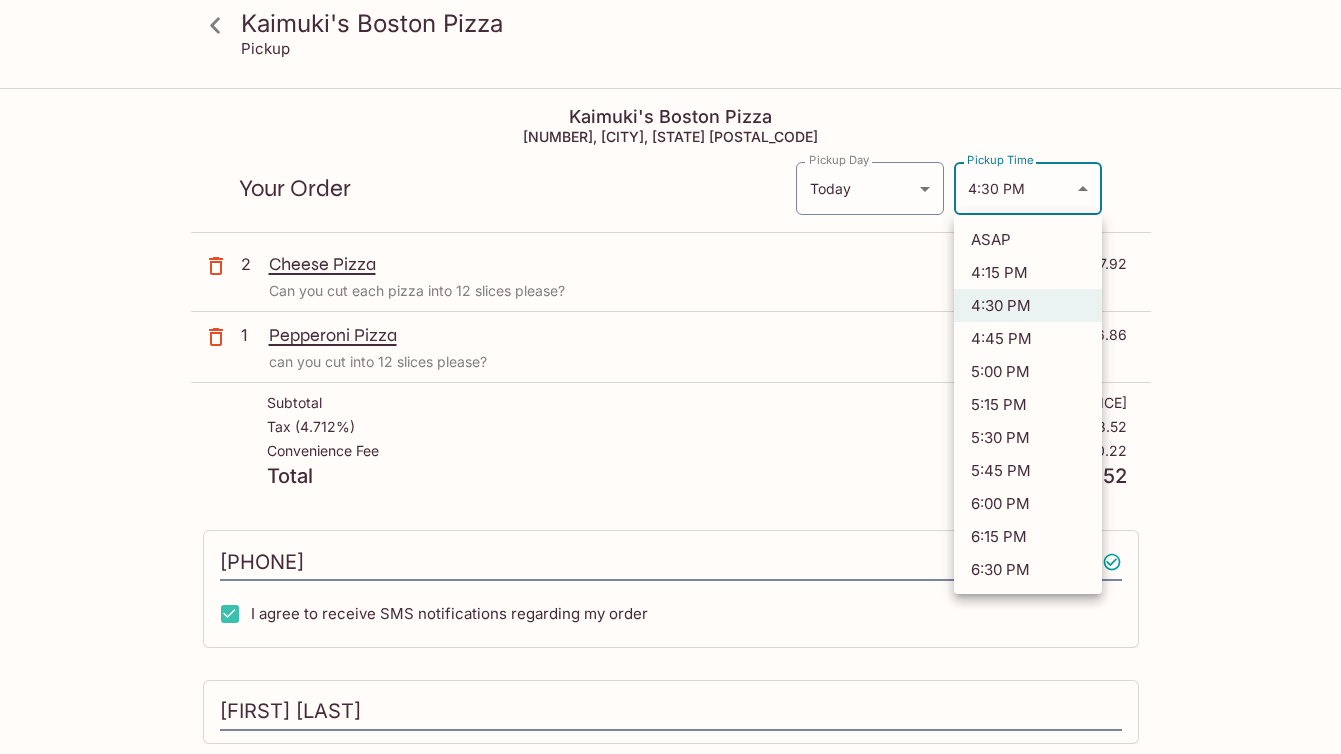 click on "4:30 PM" at bounding box center [1028, 305] 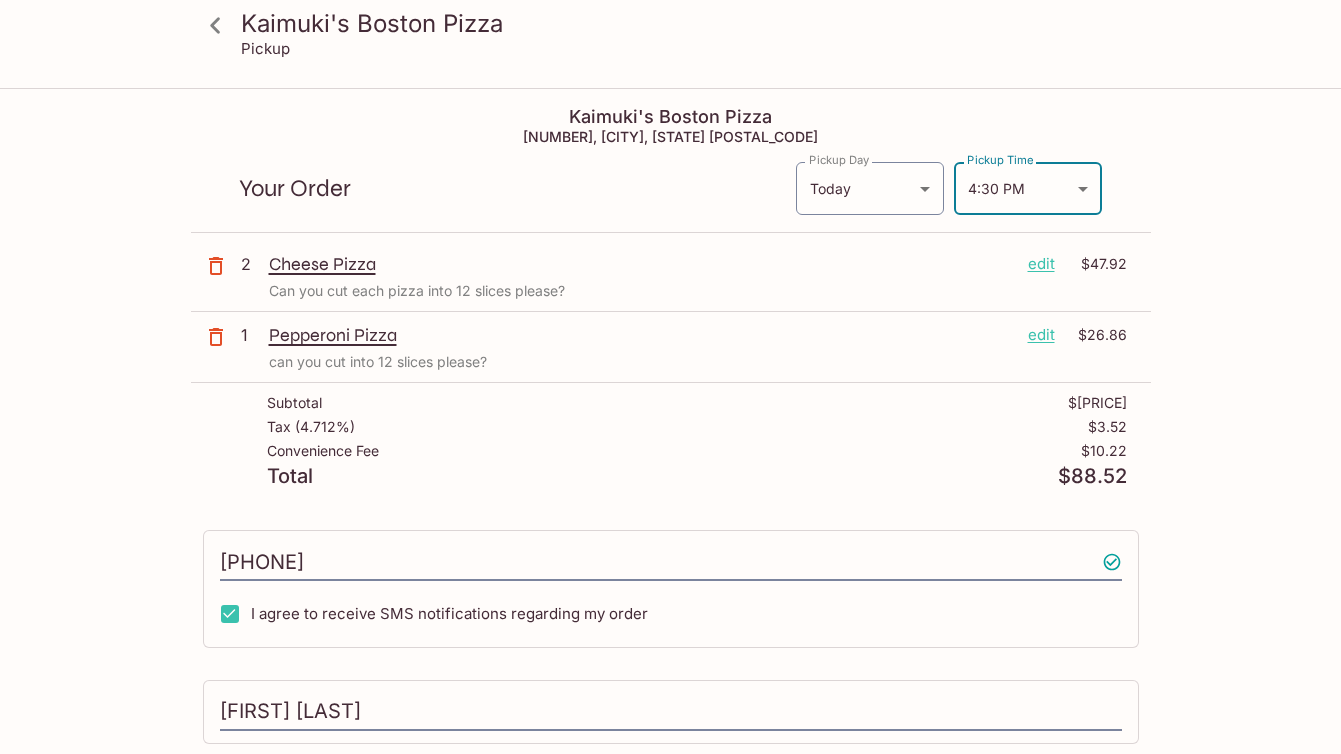 click on "Can you cut each pizza into 12 slices please?" at bounding box center (698, 291) 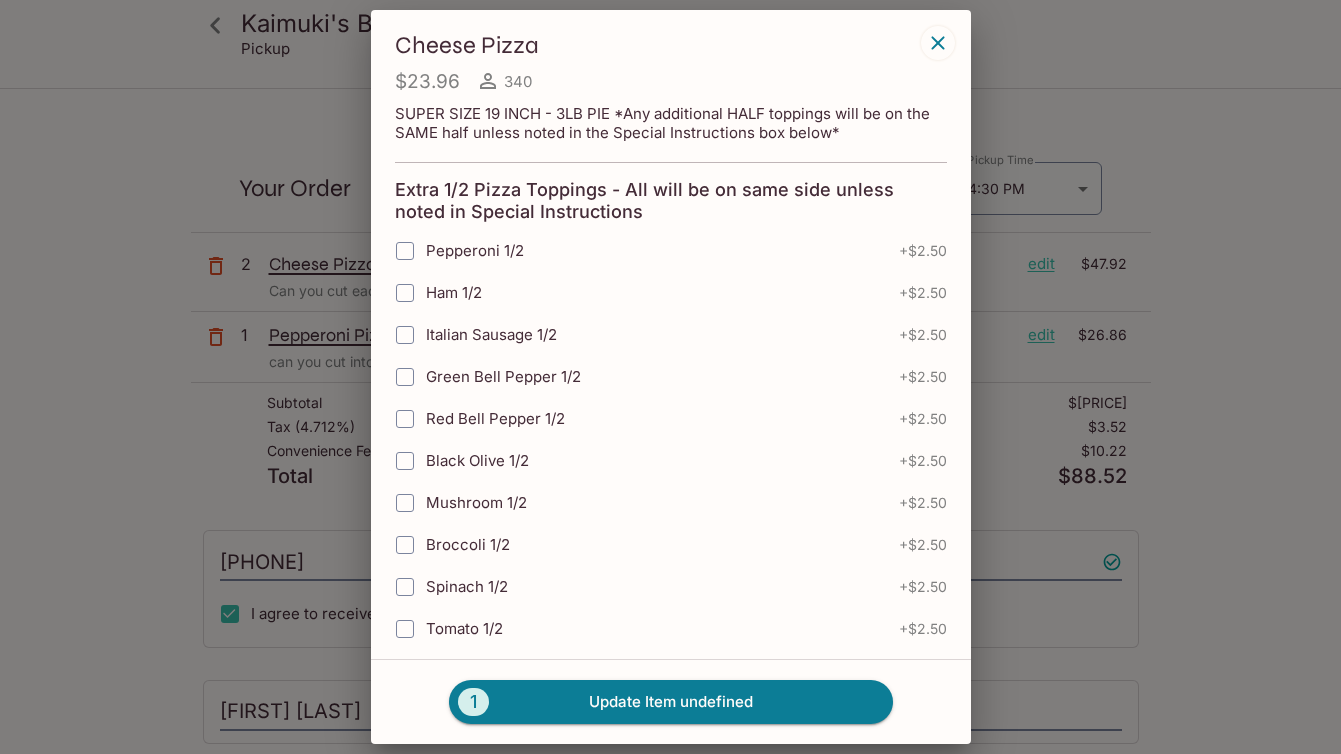 type on "Can you cut each pizza into 12 slices please?" 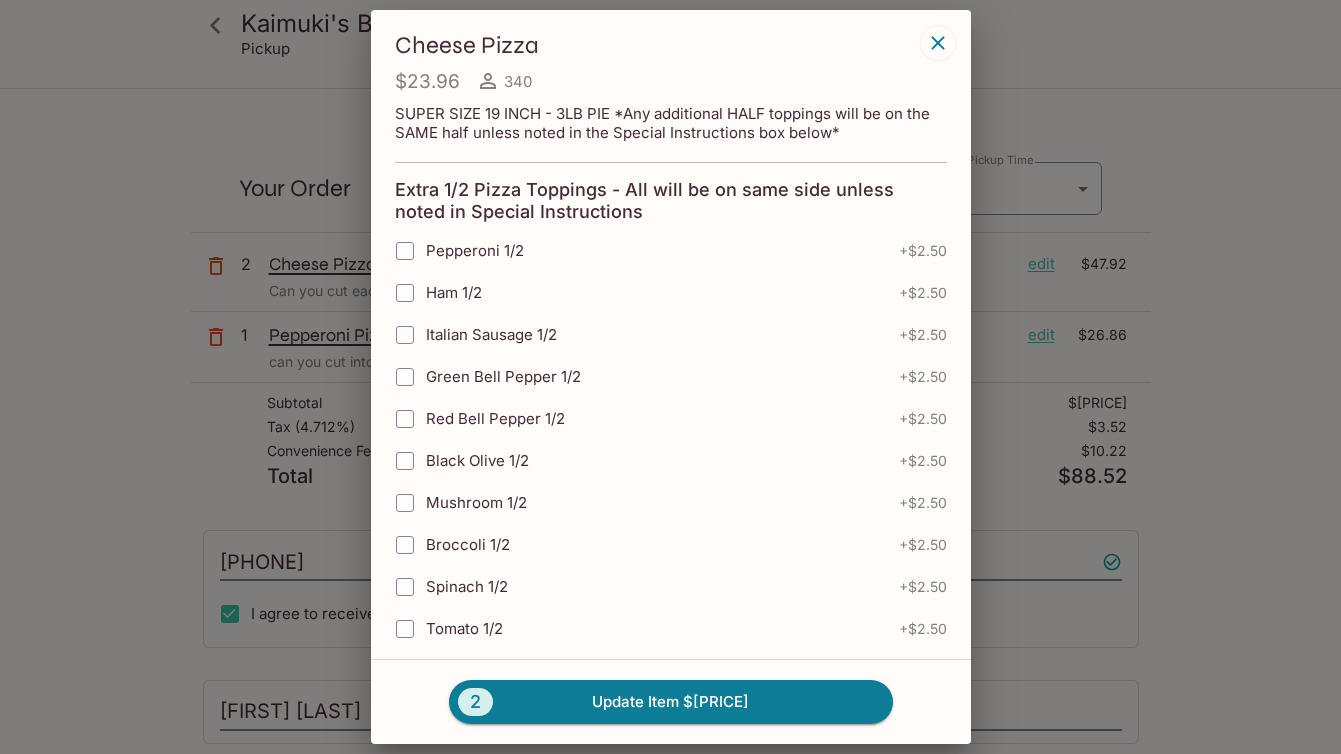 click 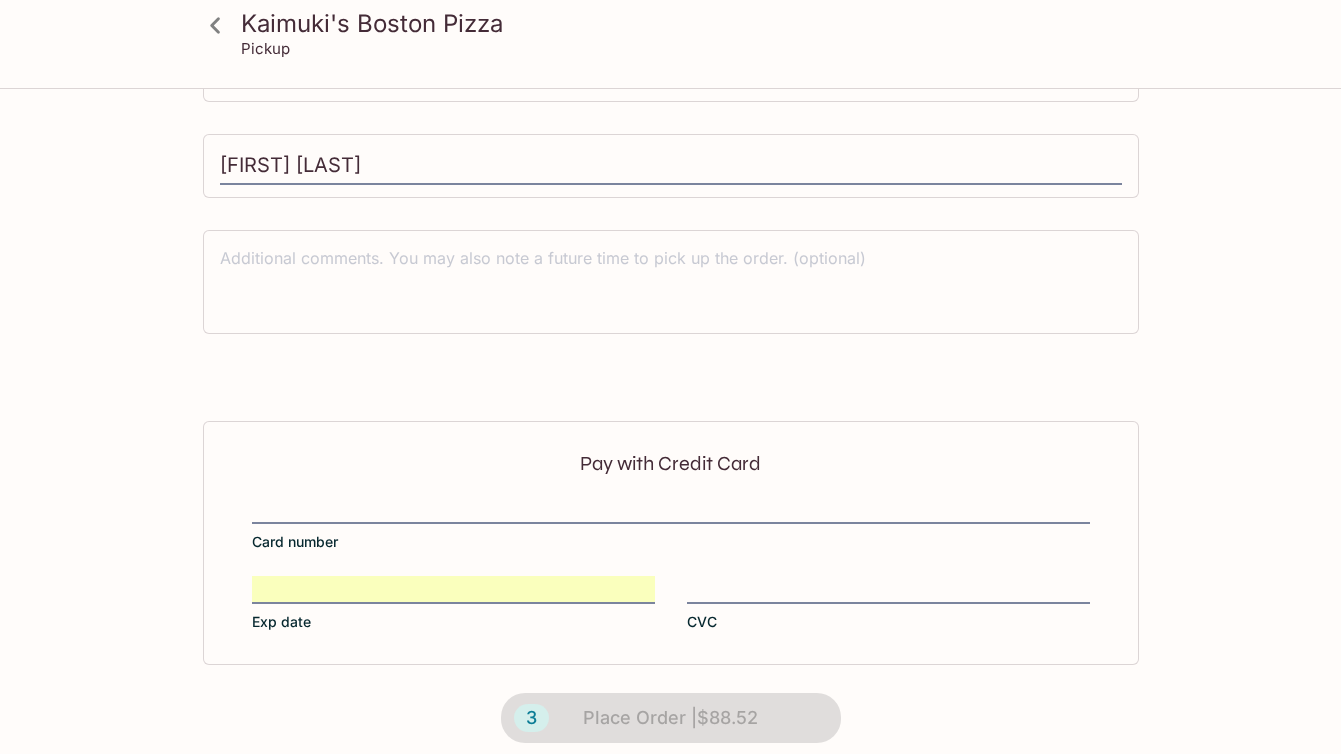 scroll, scrollTop: 551, scrollLeft: 0, axis: vertical 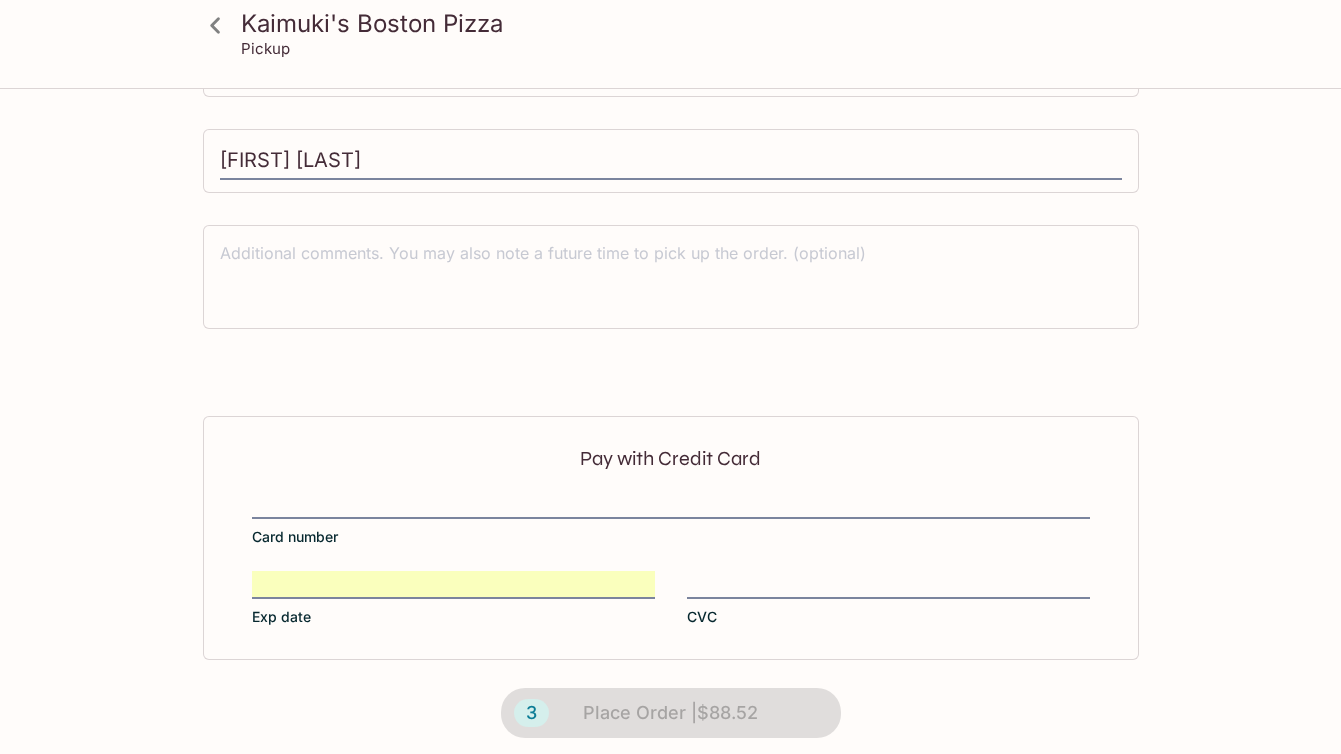click on "Pay with Credit Card Card number Exp date CVC" at bounding box center (671, 538) 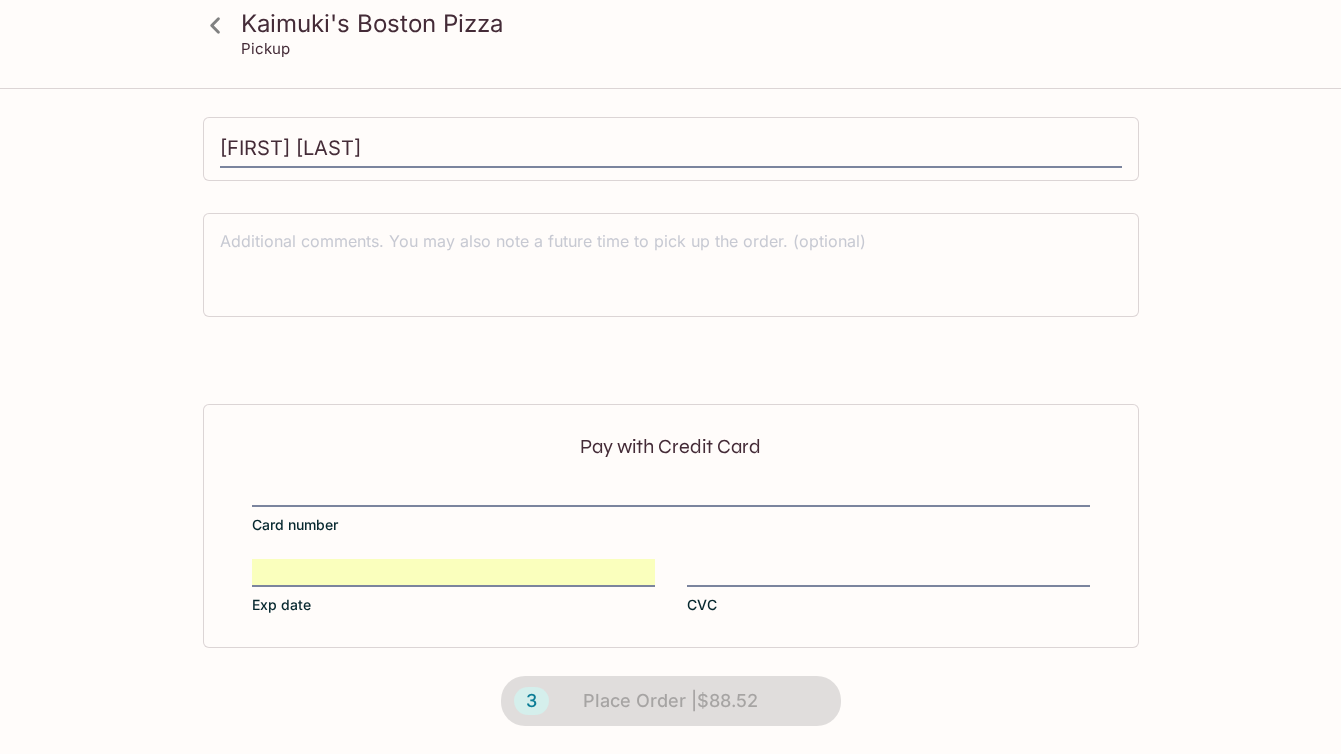 scroll, scrollTop: 562, scrollLeft: 0, axis: vertical 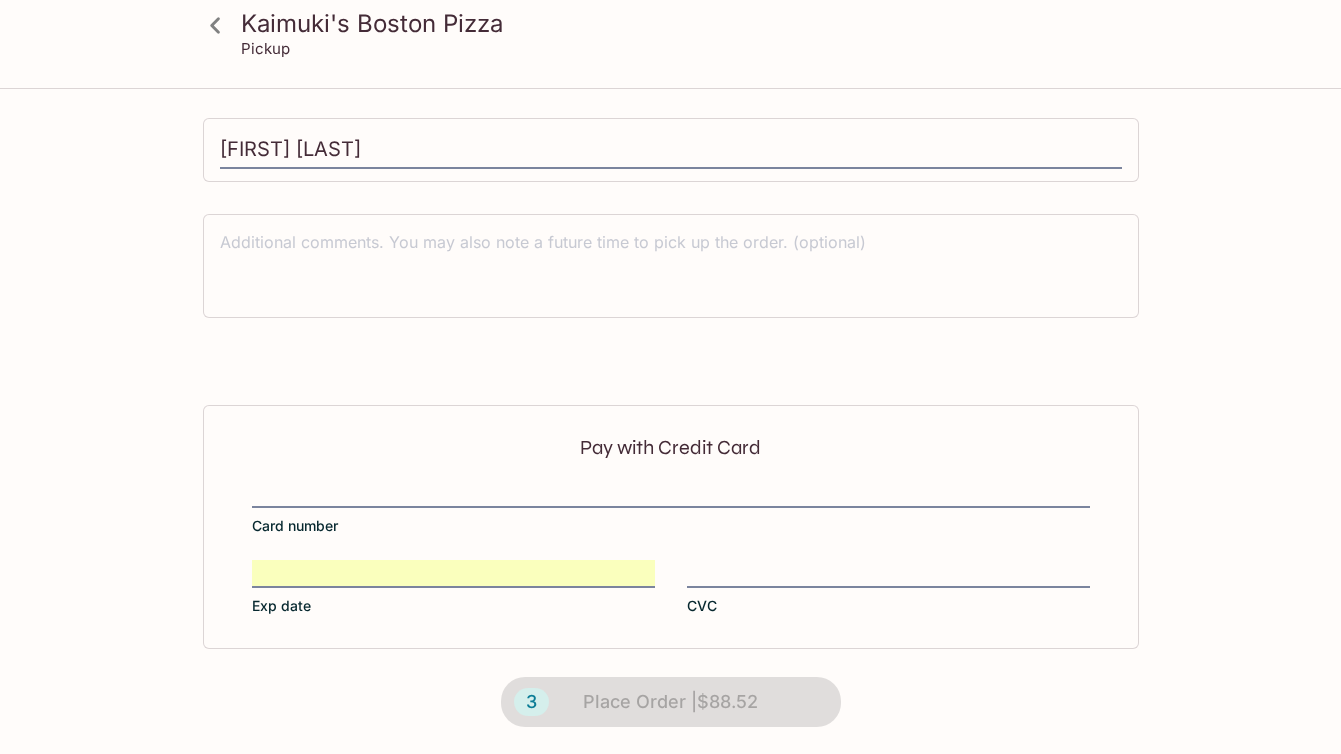 click on "2 Place Order |  $[PRICE]" at bounding box center (671, 702) 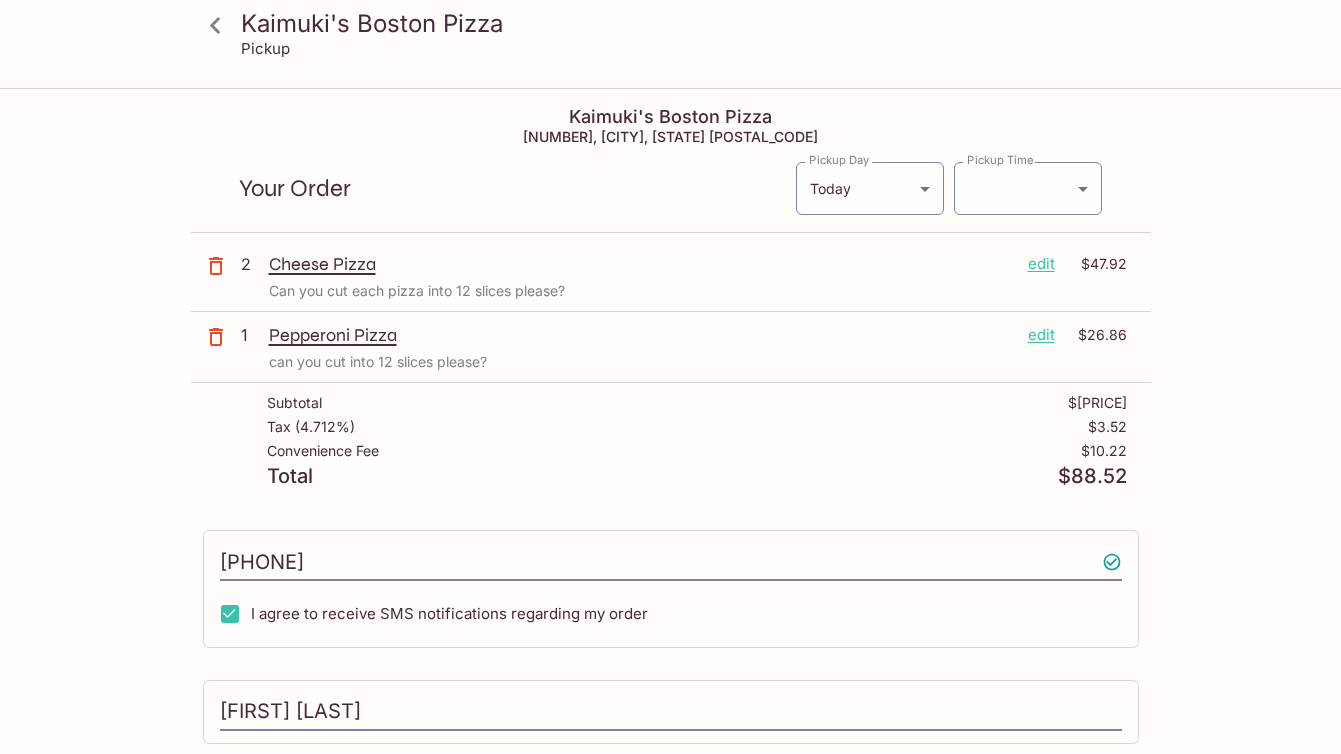 scroll, scrollTop: 0, scrollLeft: 0, axis: both 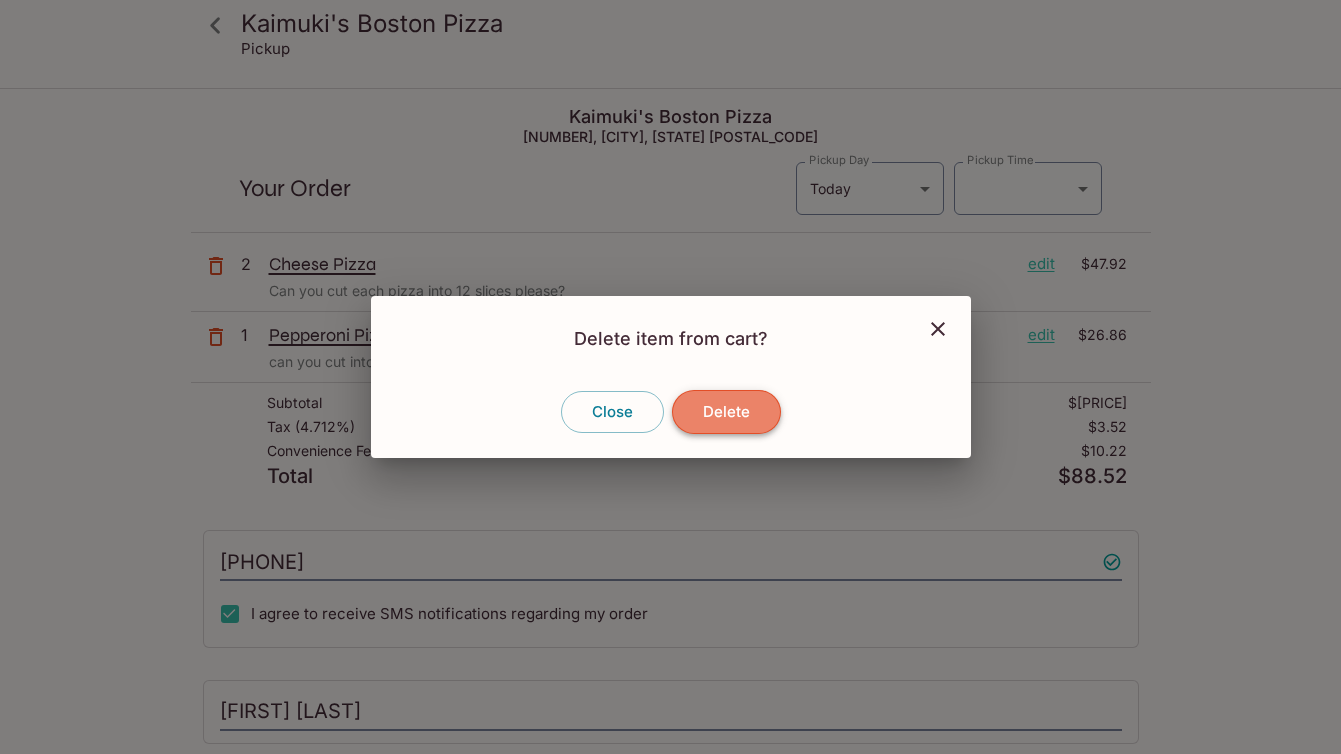 click on "Delete" at bounding box center [726, 412] 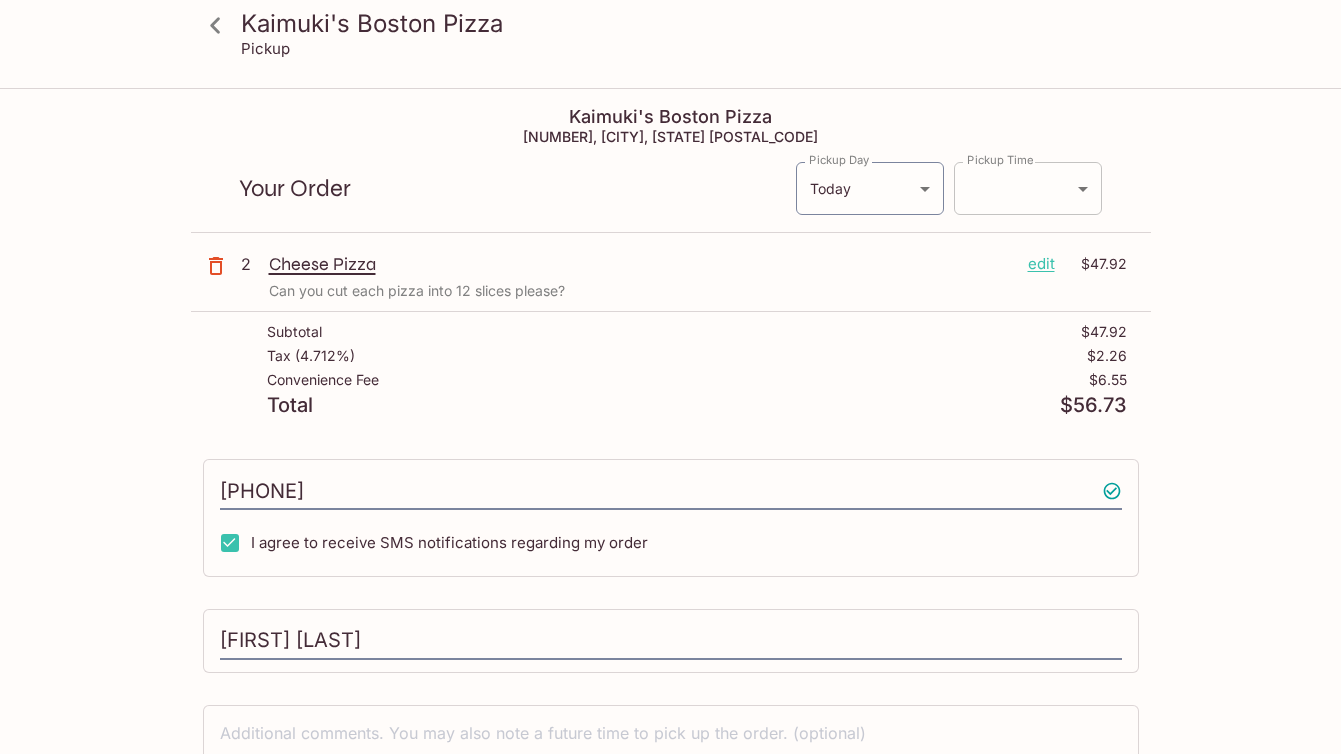 click on "Kaimuki's Boston Pizza Pickup Kaimuki's Boston Pizza 3506 Waialae Ave, [CITY], [STATE] 96816 Your Order Pickup Day Today Today Pickup Day Pickup Time ​ 2025-08-09T02:30:07.000000Z Pickup Time 2 Cheese Pizza edit $[PRICE] Can you cut each pizza into 12 slices please? Subtotal $[PRICE] Tax ( 4.712% ) $[PRICE] Convenience Fee $[PRICE] Total $[PRICE] ([PHONE]) I agree to receive SMS notifications regarding my order [FIRST] [LAST] x Pay with Credit Card Kaimuki's Boston Pizza | Powered by Beluga" at bounding box center [670, 467] 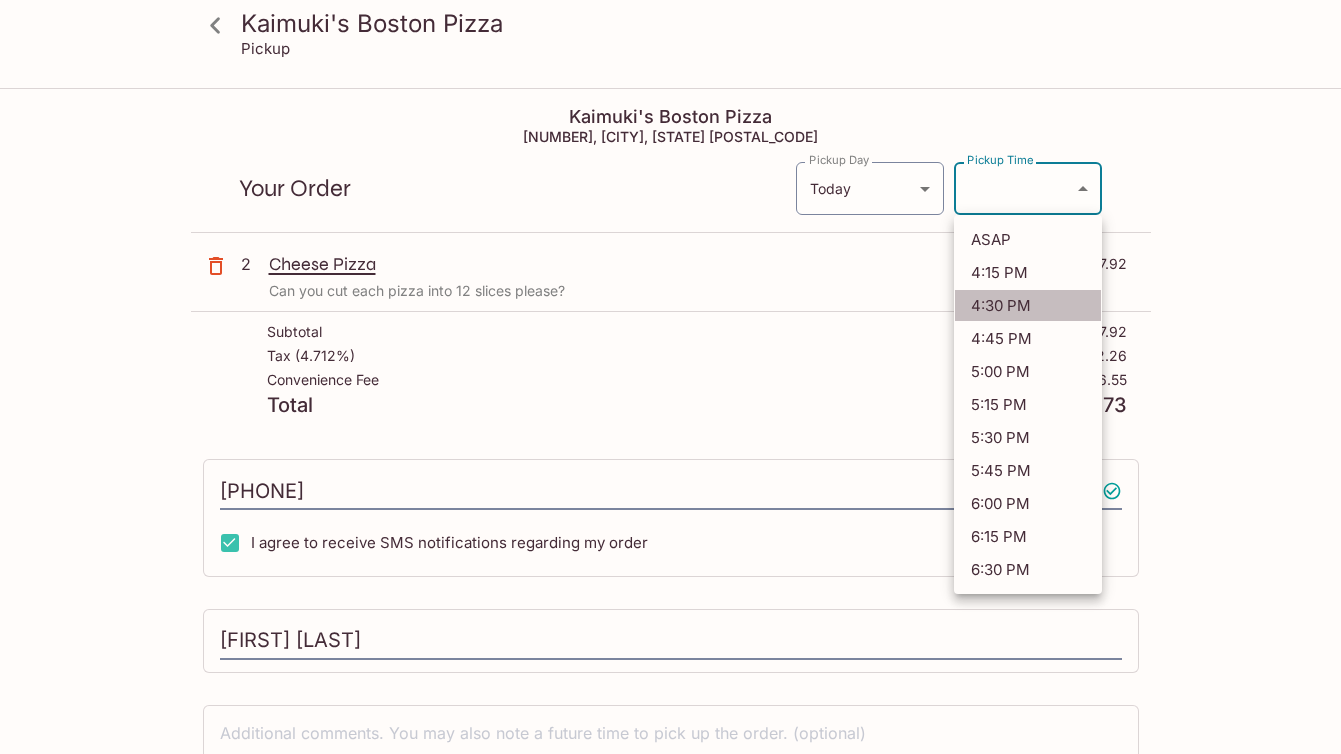 click on "4:30 PM" at bounding box center [1028, 305] 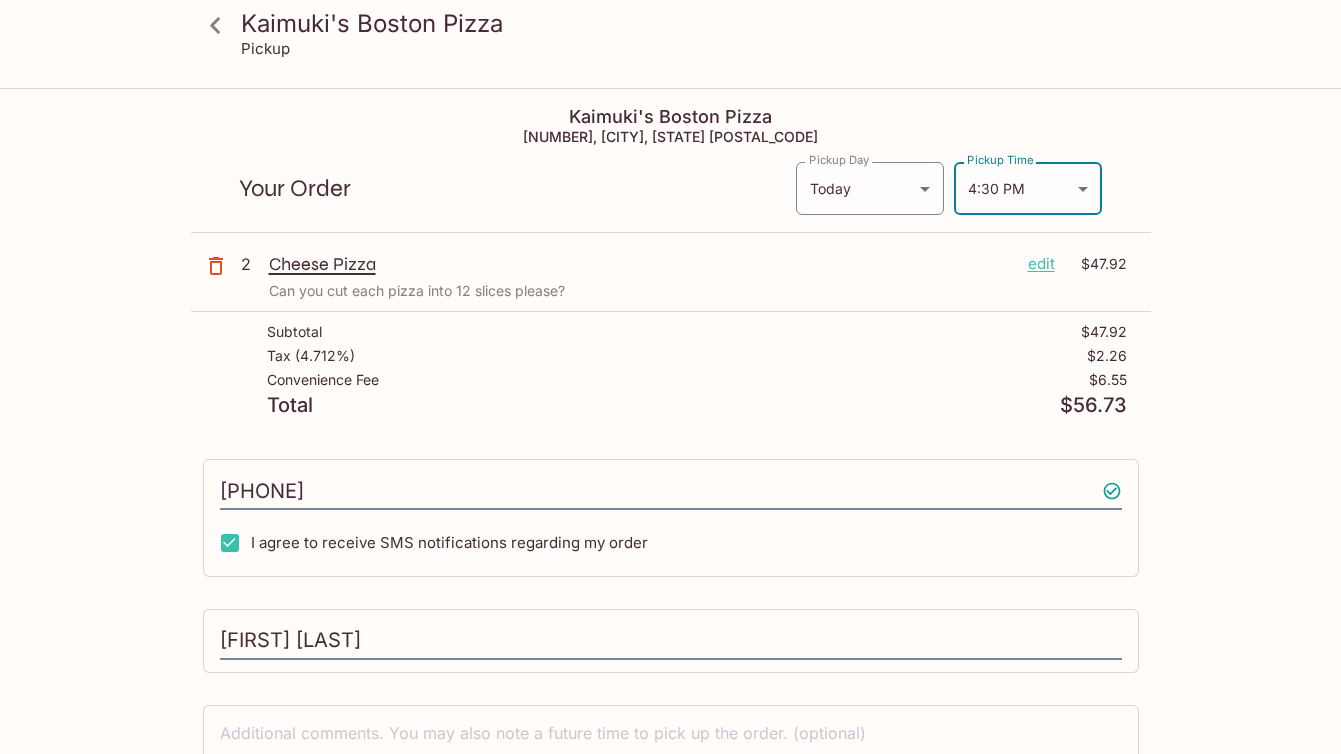 click on "Kaimuki's Boston Pizza Pickup Kaimuki's Boston Pizza 3506 Waialae Ave, [CITY], [STATE] 96816 Your Order Pickup Day Today Today Pickup Day Pickup Time 4:30 PM 2025-08-09T02:30:09.000000Z Pickup Time 2 Cheese Pizza edit $[PRICE] Can you cut each pizza into 12 slices please? Subtotal $[PRICE] Tax ( 4.712% ) $[PRICE] Convenience Fee $[PRICE] Total $[PRICE] ([PHONE]) I agree to receive SMS notifications regarding my order [FIRST] [LAST] x Pay with Credit Card Card number Exp date CVC 2 Place Order | $[PRICE]" at bounding box center (671, 668) 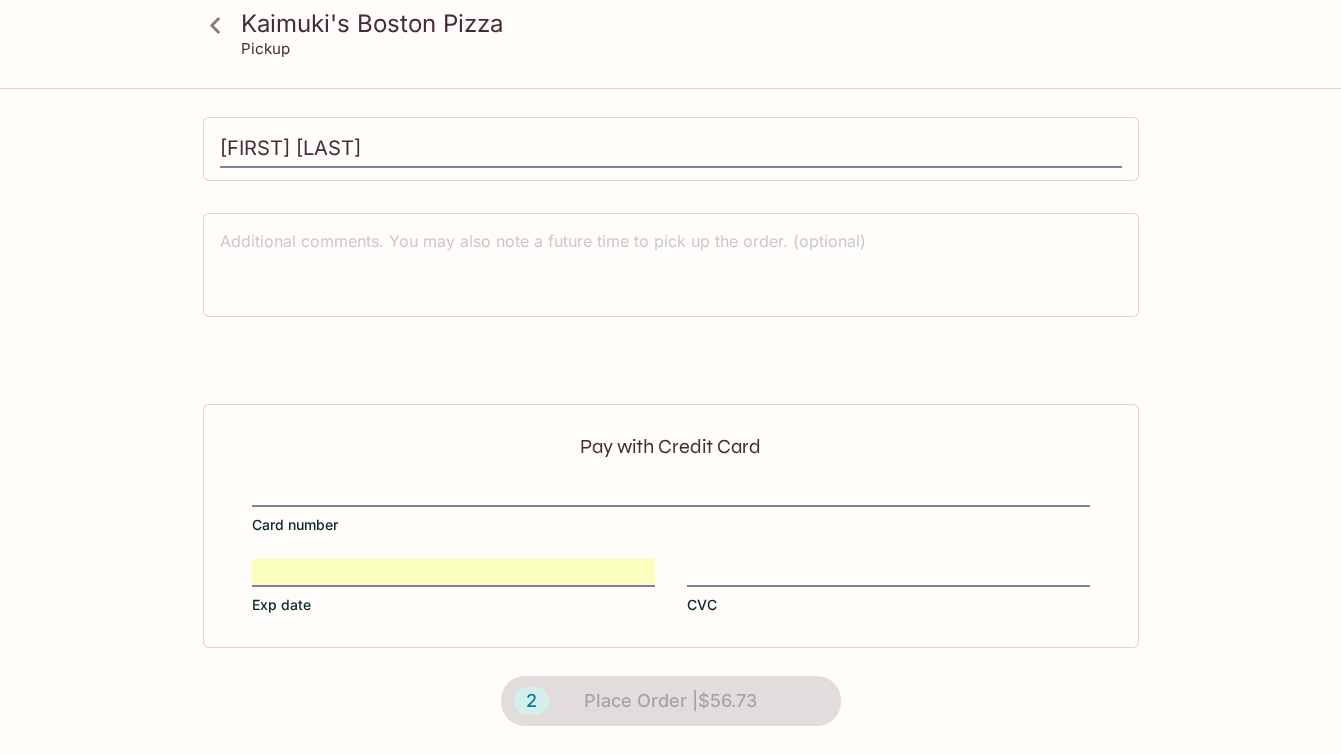 scroll, scrollTop: 491, scrollLeft: 0, axis: vertical 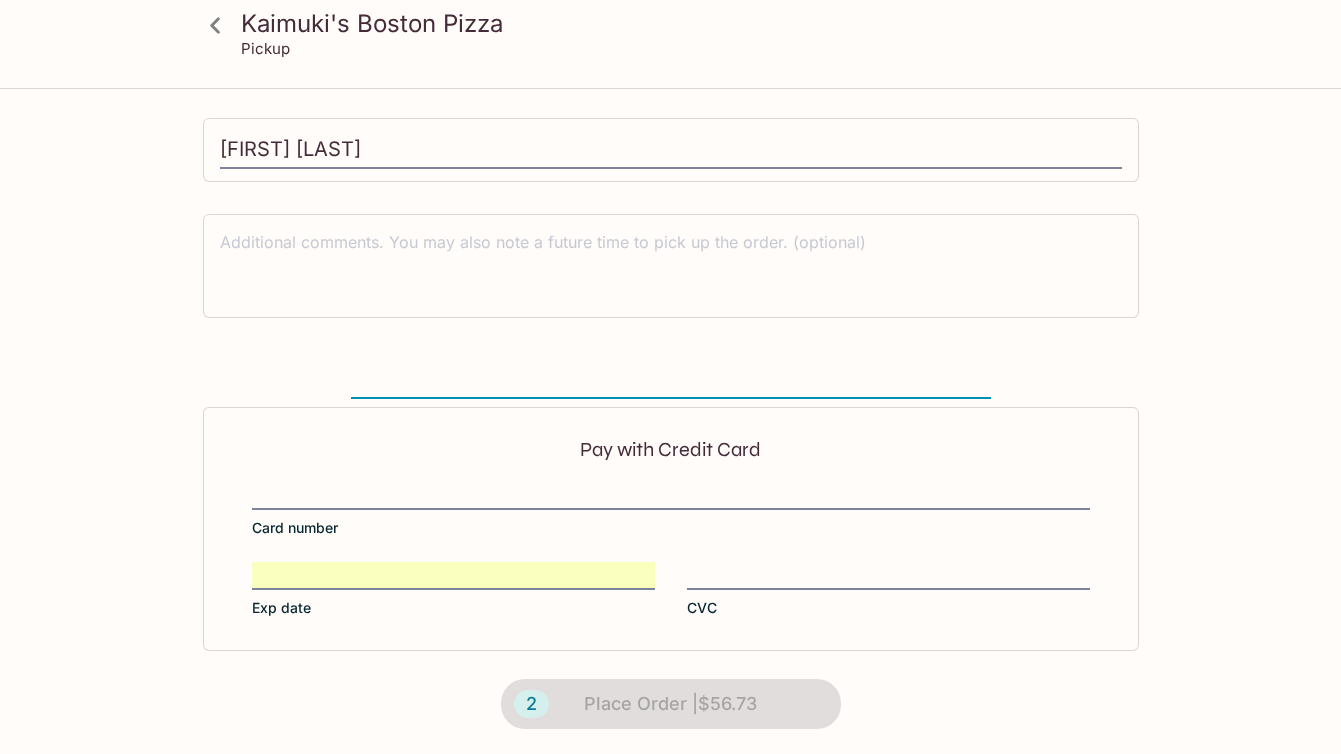 click on "2 Place Order |  $[PRICE]" at bounding box center [671, 704] 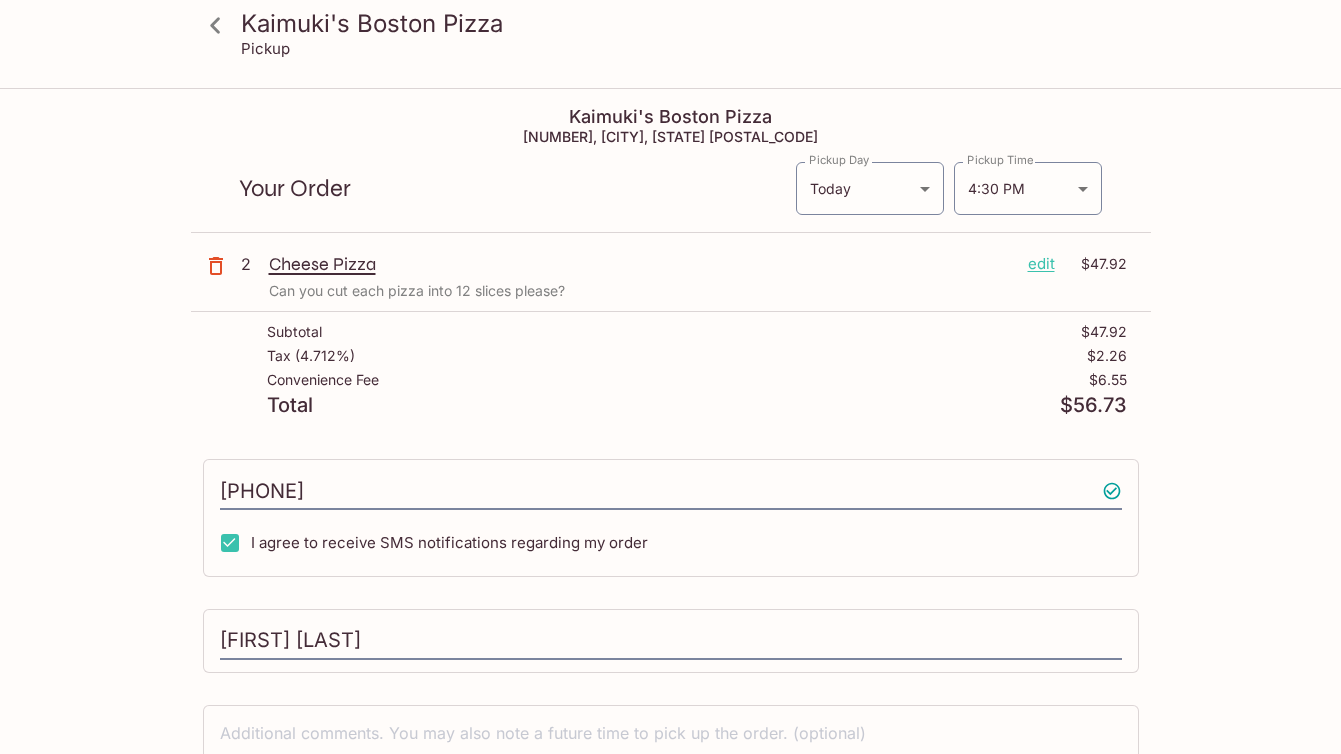 scroll, scrollTop: 0, scrollLeft: 0, axis: both 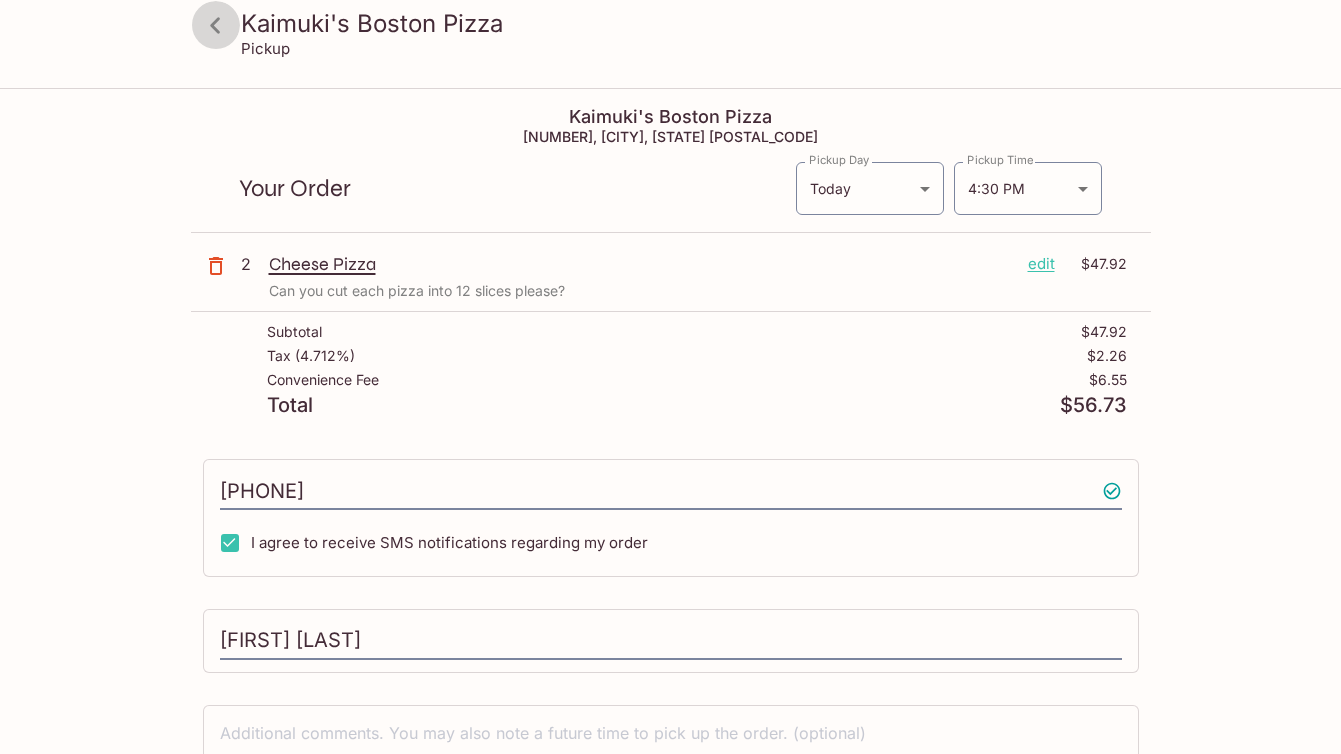 click 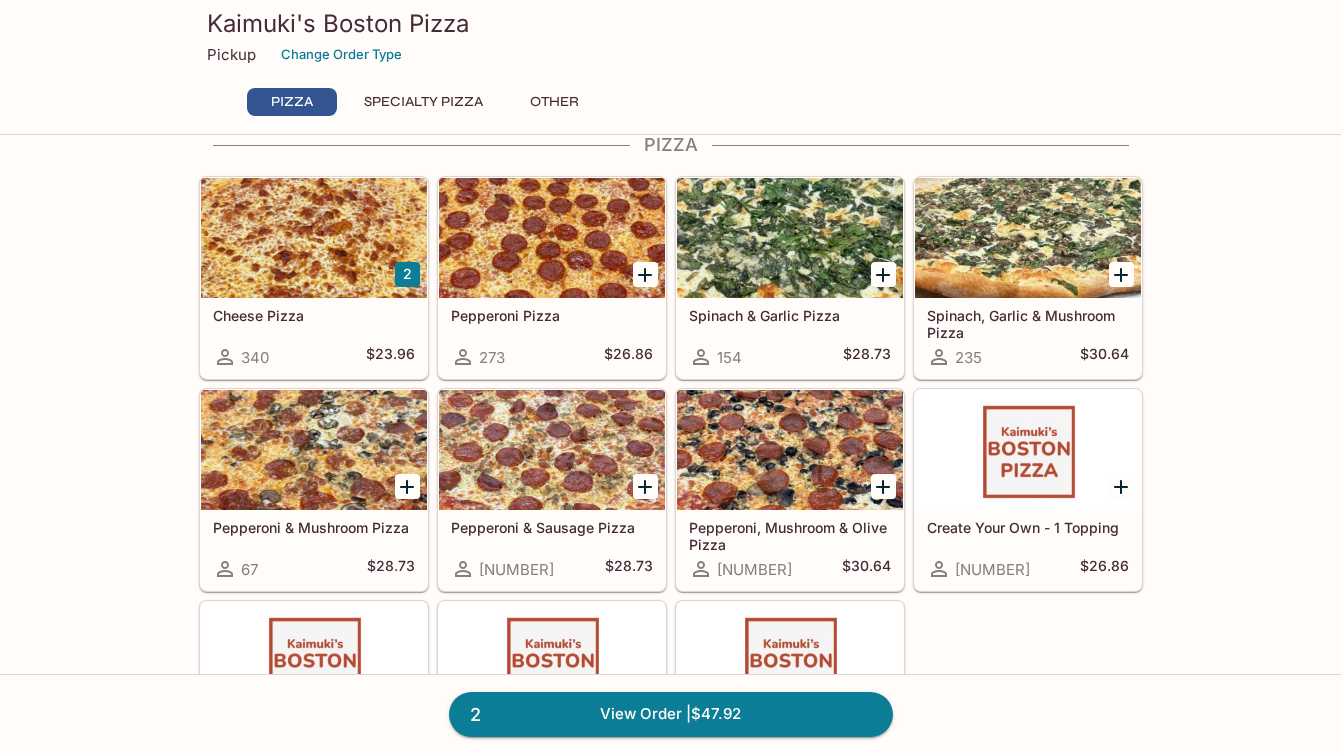 scroll, scrollTop: 36, scrollLeft: 0, axis: vertical 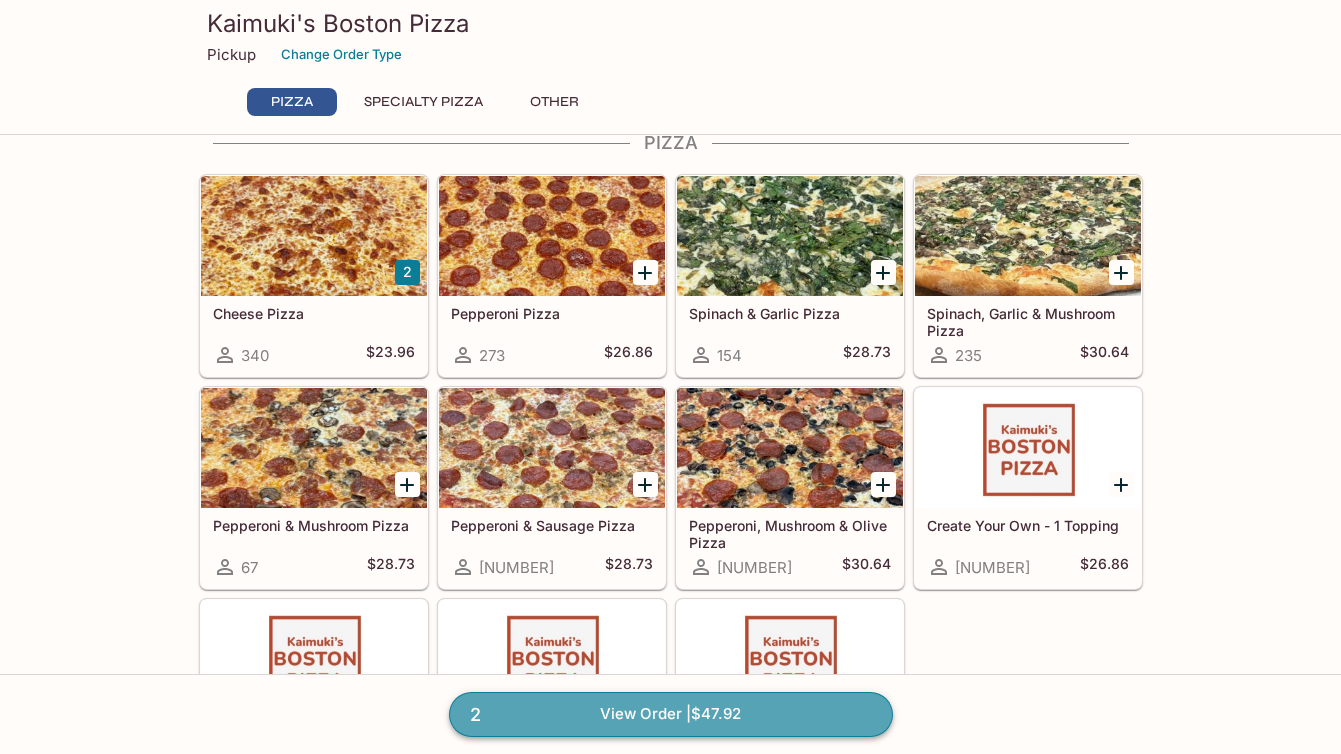 click on "2 View Order |  $[PRICE]" at bounding box center [671, 714] 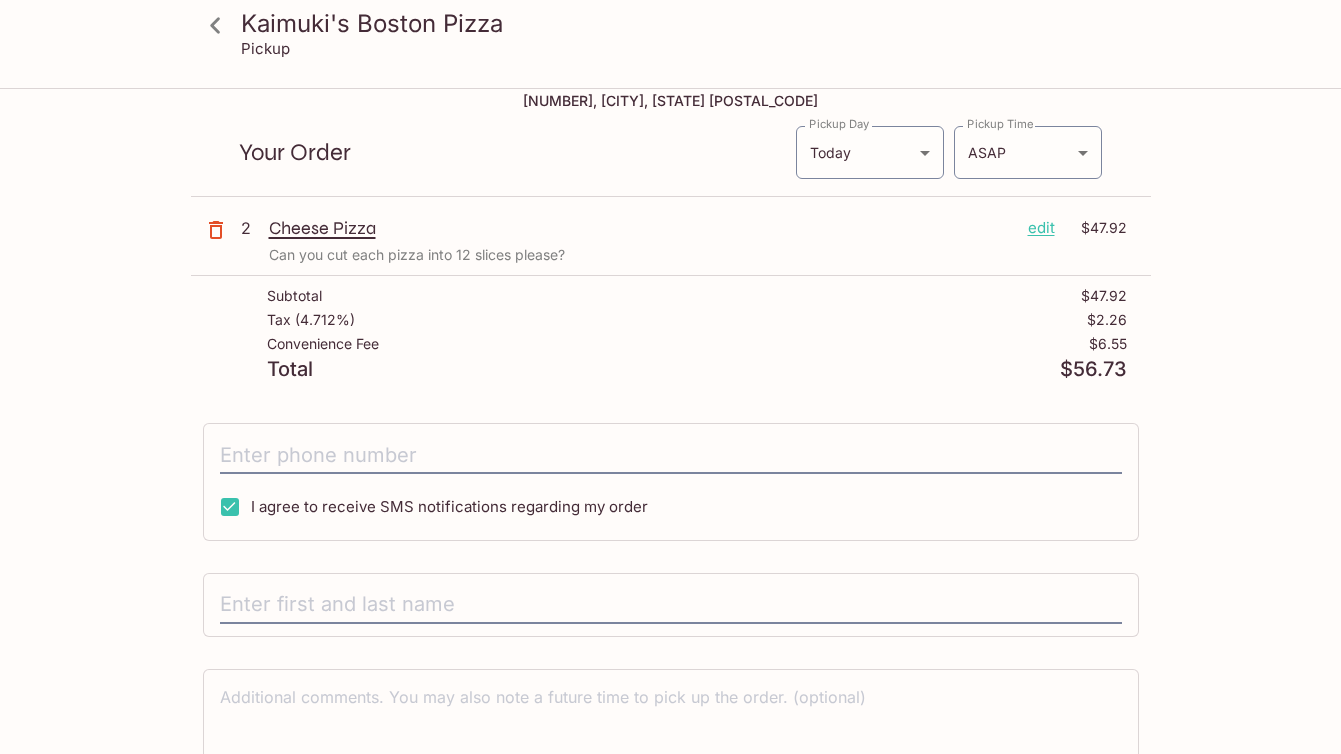 scroll, scrollTop: 0, scrollLeft: 0, axis: both 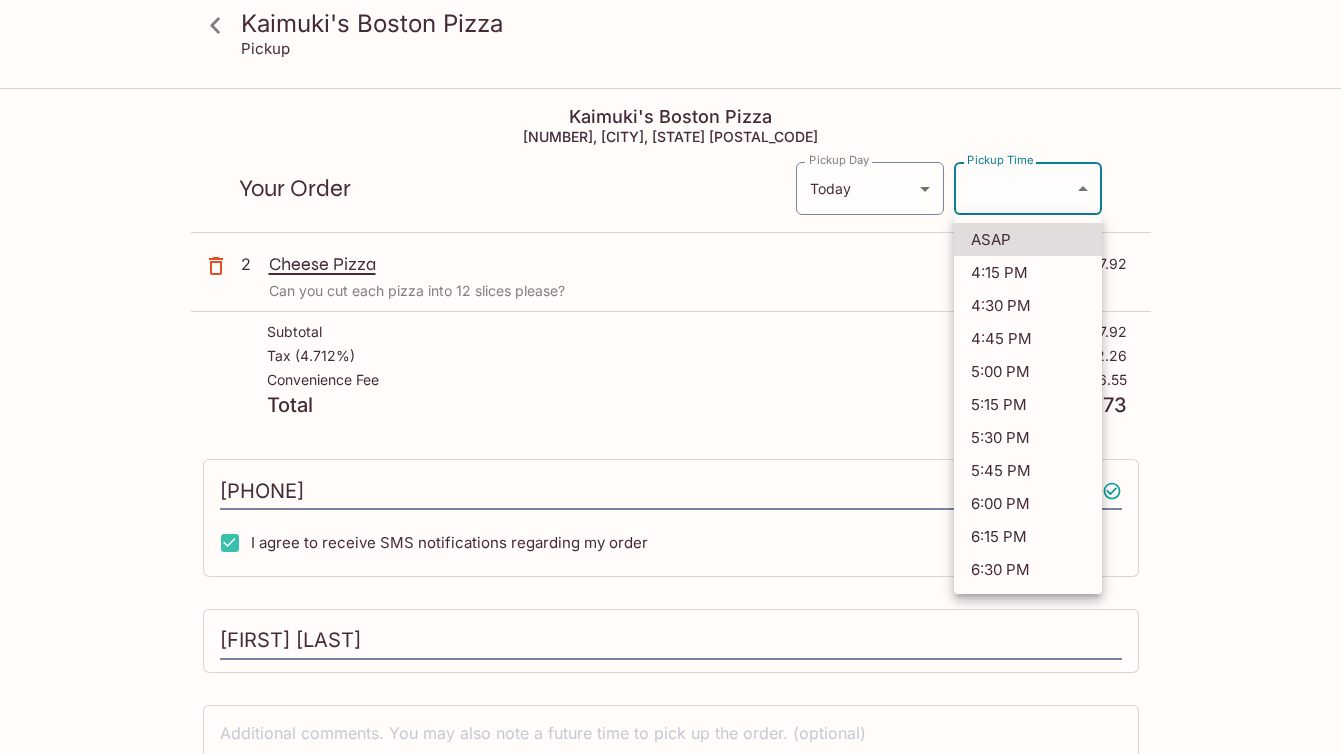 click on "Kaimuki's Boston Pizza Pickup Kaimuki's Boston Pizza 3506 Waialae Ave, [CITY], [STATE] 96816 Your Order Pickup Day Today Today Pickup Day Pickup Time ​ 2025-08-09T02:30:09.000000Z Pickup Time 2 Cheese Pizza edit $[PRICE] Can you cut each pizza into 12 slices please? Subtotal $[PRICE] Tax ( 4.712% ) $[PRICE] Convenience Fee $[PRICE] Total $[PRICE] ([PHONE]) I agree to receive SMS notifications regarding my order [FIRST] [LAST] x Pay with Credit Card Kaimuki's Boston Pizza | Powered by Beluga ASAP 4:15 PM 4:30 PM 4:45 PM 5:00 PM 5:15 PM 5:30 PM 5:45 PM 6:00 PM 6:15 PM 6:30 PM" at bounding box center [670, 467] 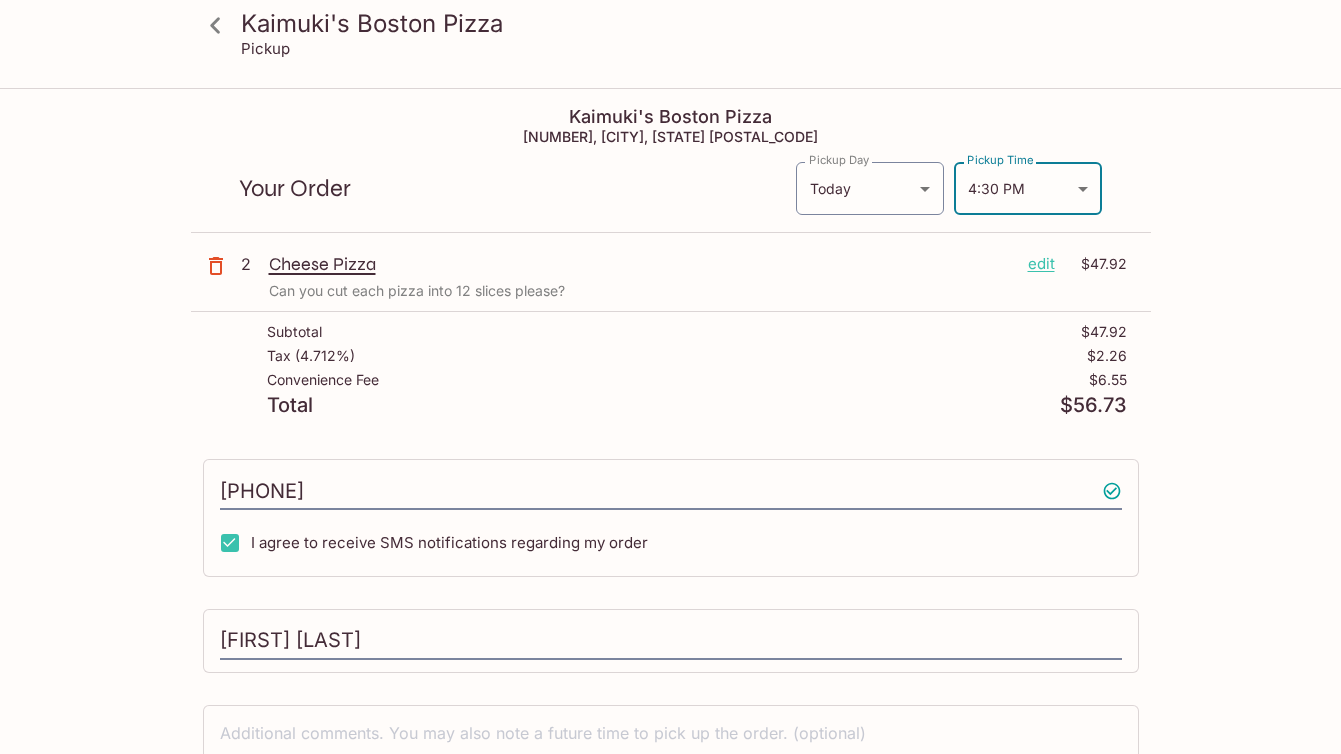type on "2025-08-09T02:30:52.000000Z" 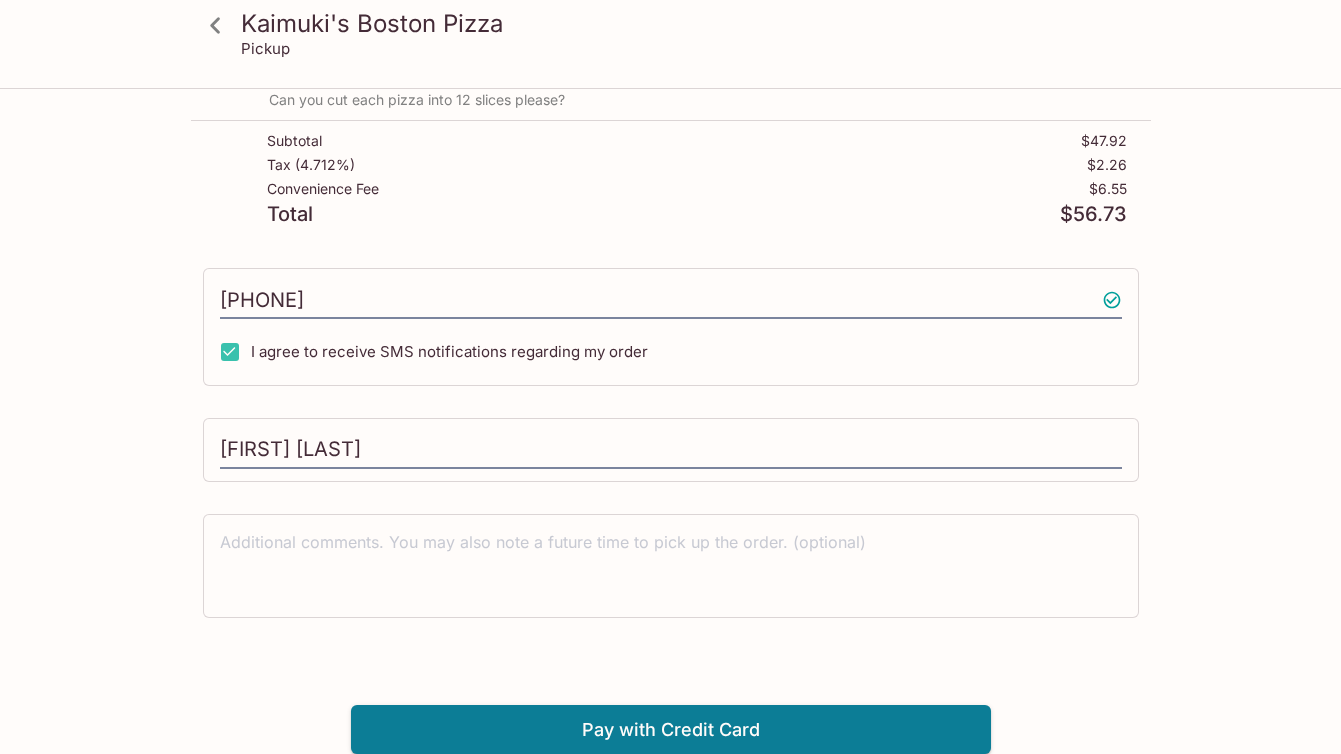 scroll, scrollTop: 191, scrollLeft: 0, axis: vertical 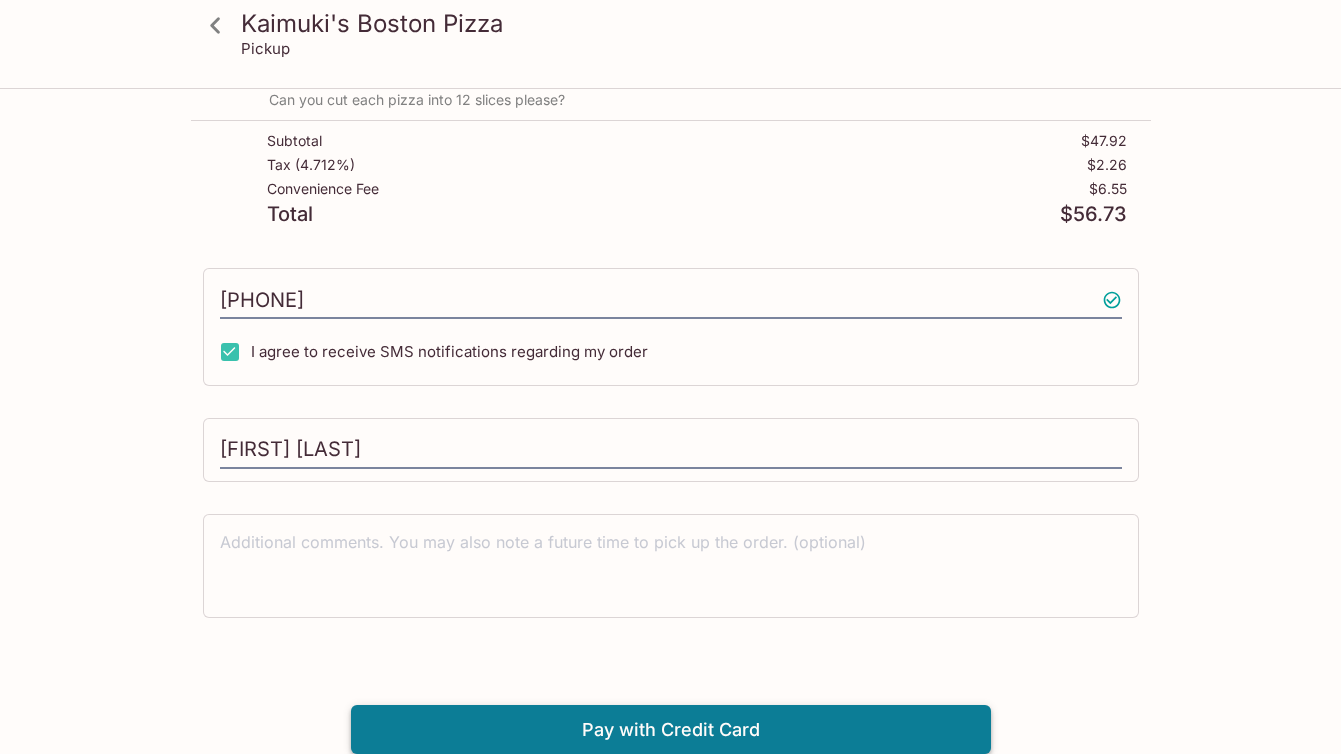 click on "Pay with Credit Card" at bounding box center [671, 730] 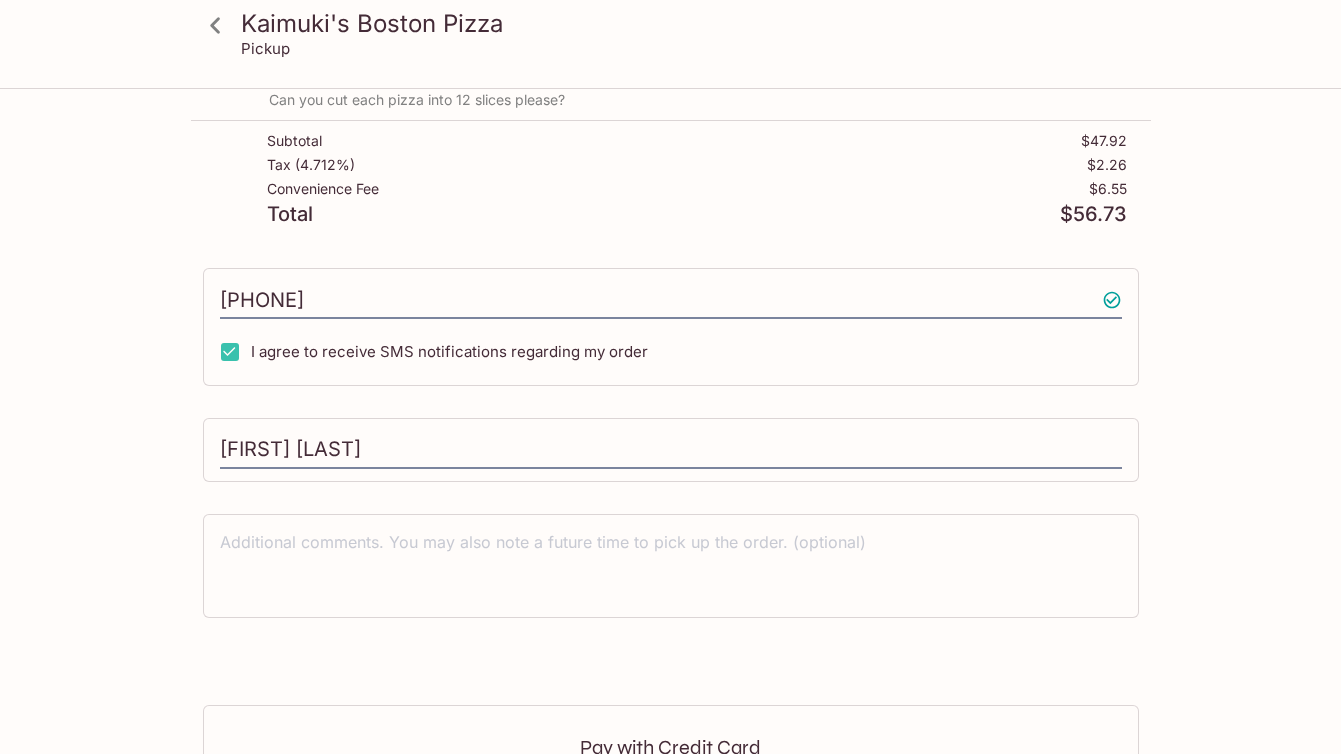 scroll, scrollTop: 491, scrollLeft: 0, axis: vertical 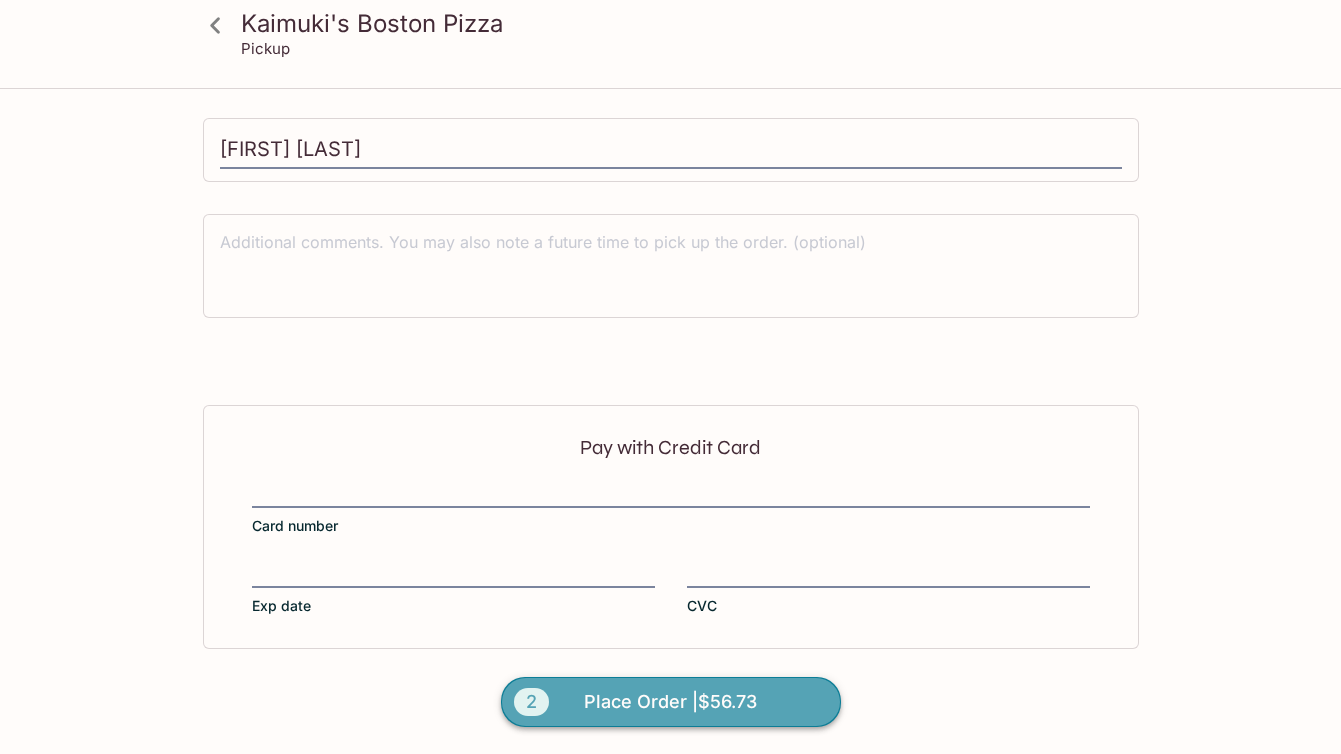 click on "Place Order |  $56.73" at bounding box center (670, 702) 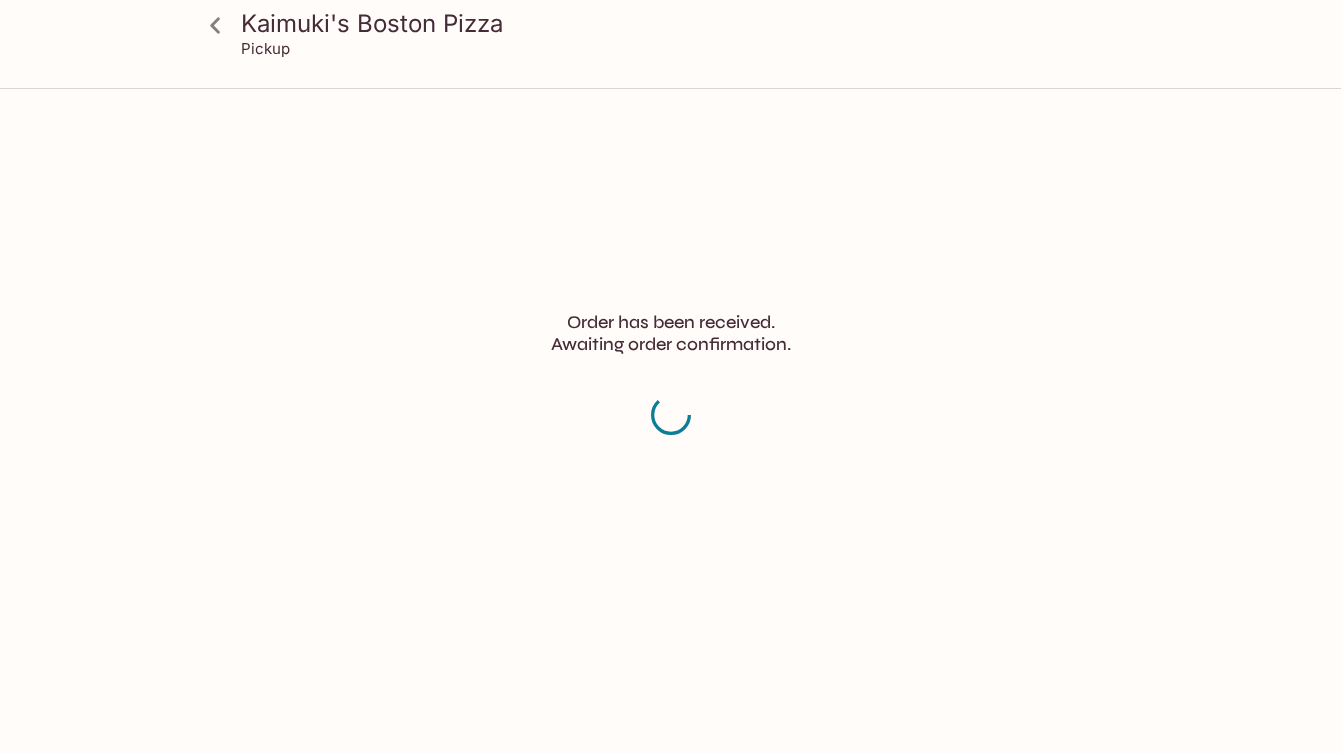scroll, scrollTop: 0, scrollLeft: 0, axis: both 